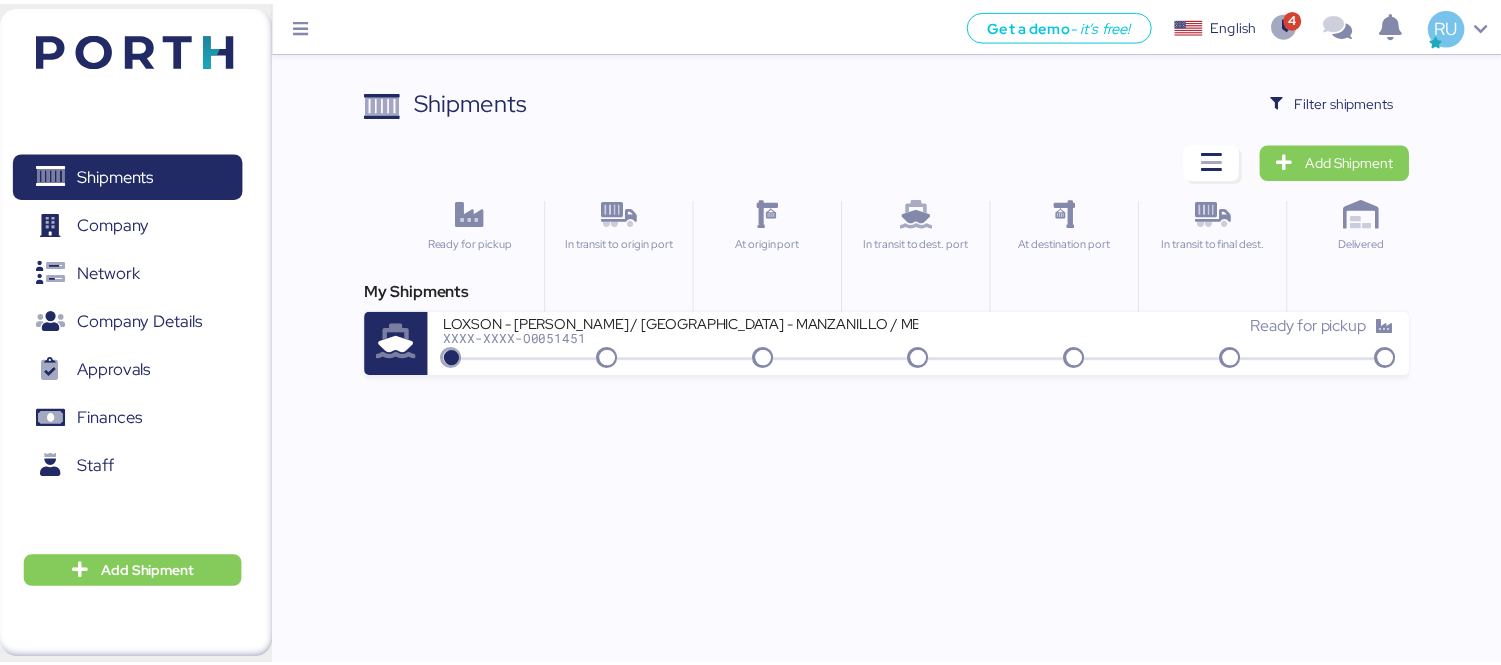 scroll, scrollTop: 0, scrollLeft: 0, axis: both 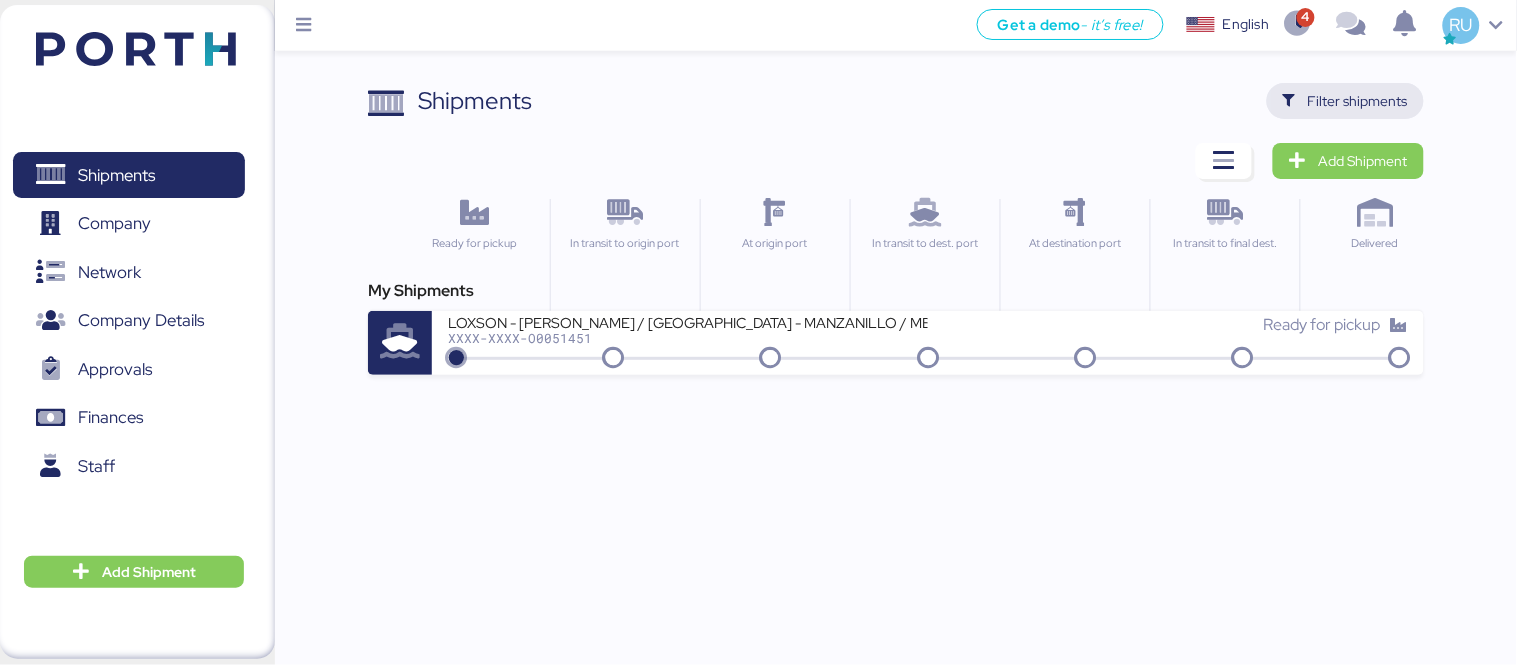 click on "Filter shipments" at bounding box center [1358, 101] 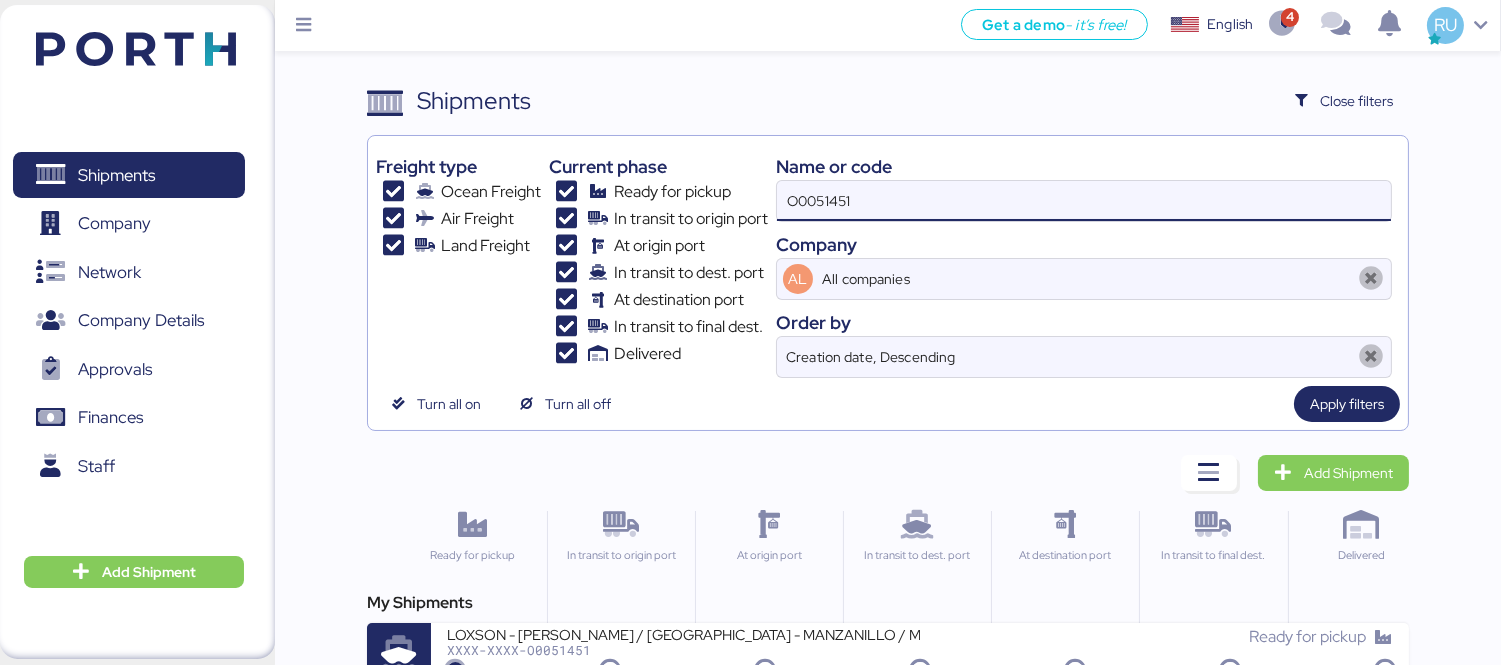 click on "O0051451" at bounding box center (1084, 201) 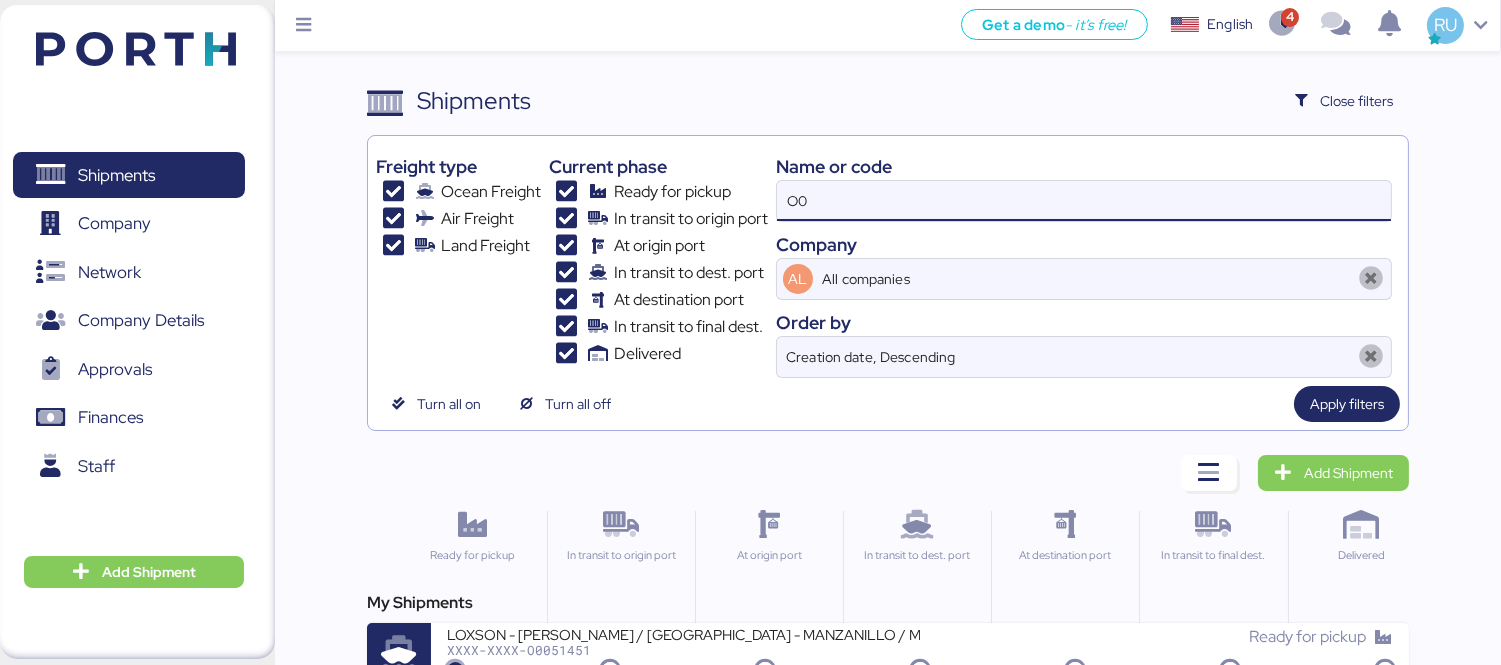 type on "O" 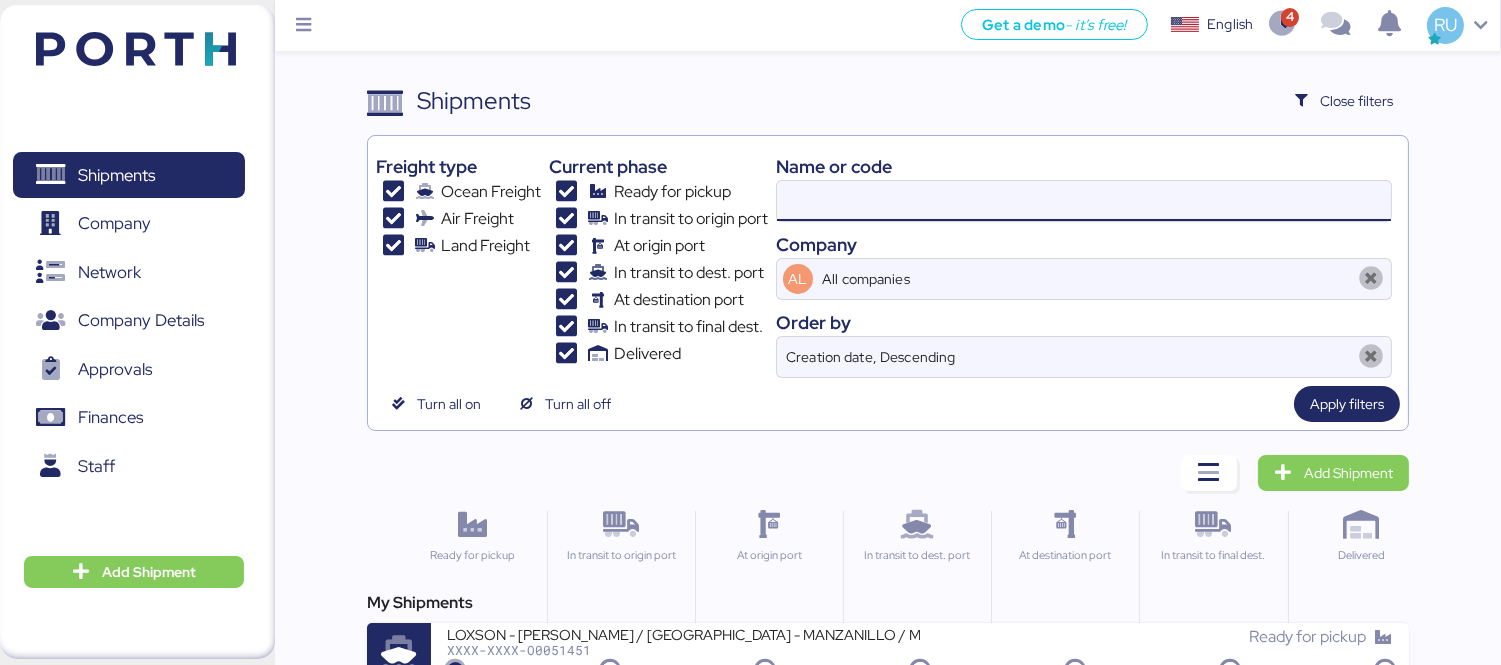 paste on "O0051728" 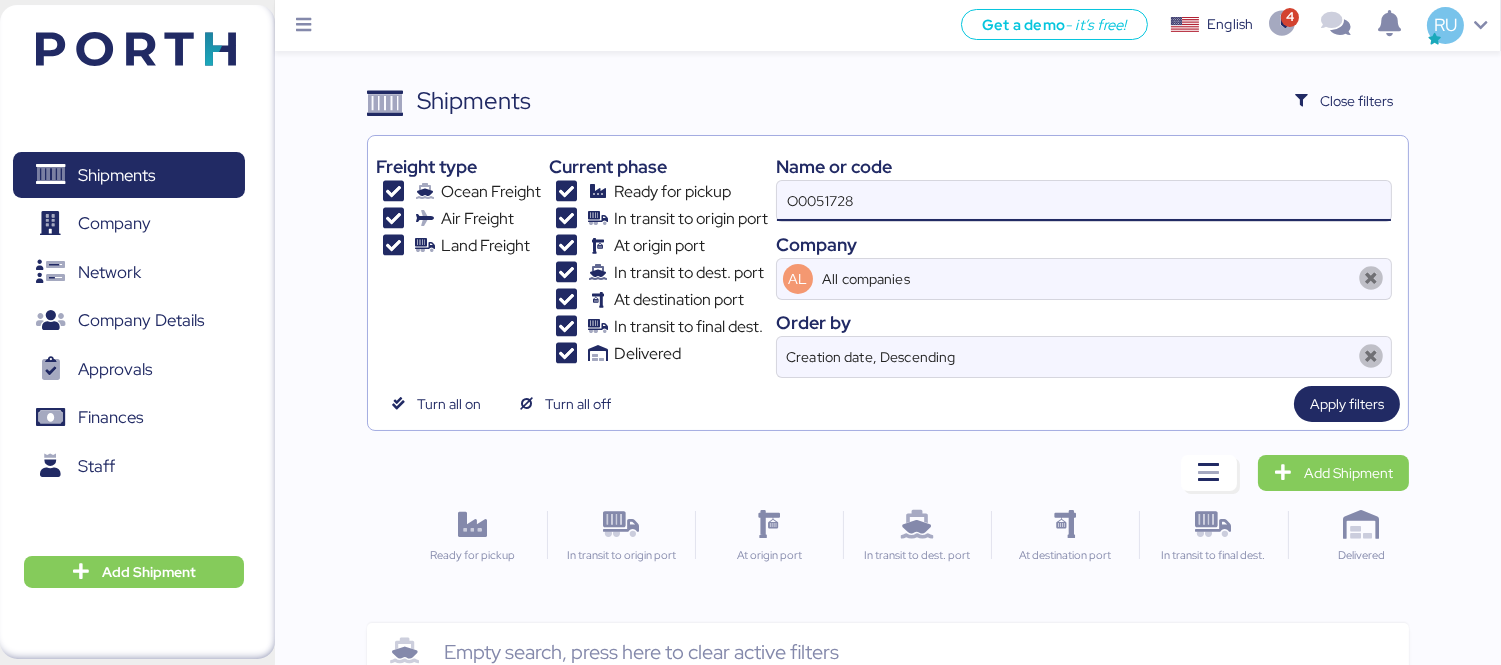 type on "O0051728" 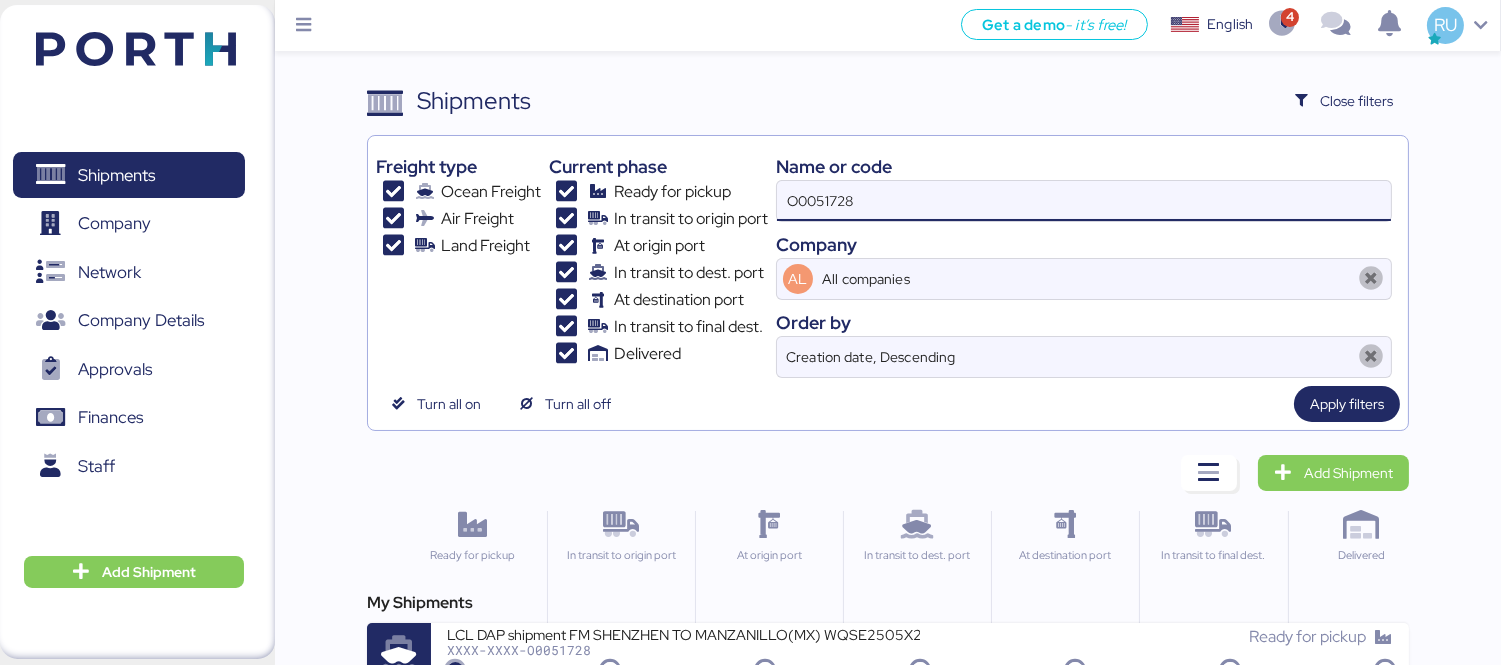 scroll, scrollTop: 37, scrollLeft: 0, axis: vertical 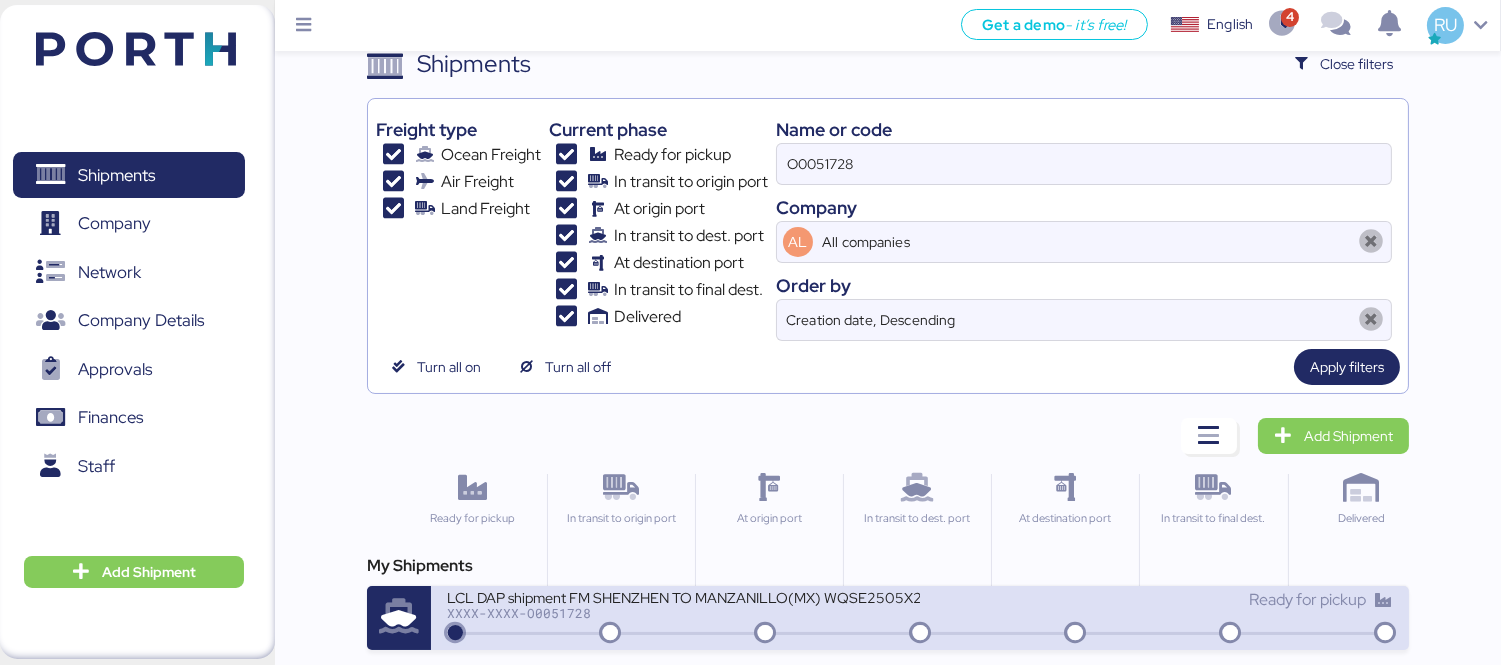 click on "LCL DAP shipment FM SHENZHEN TO MANZANILLO(MX) WQSE2505X23 XXXX-XXXX-O0051728 Ready for pickup" at bounding box center (920, 618) 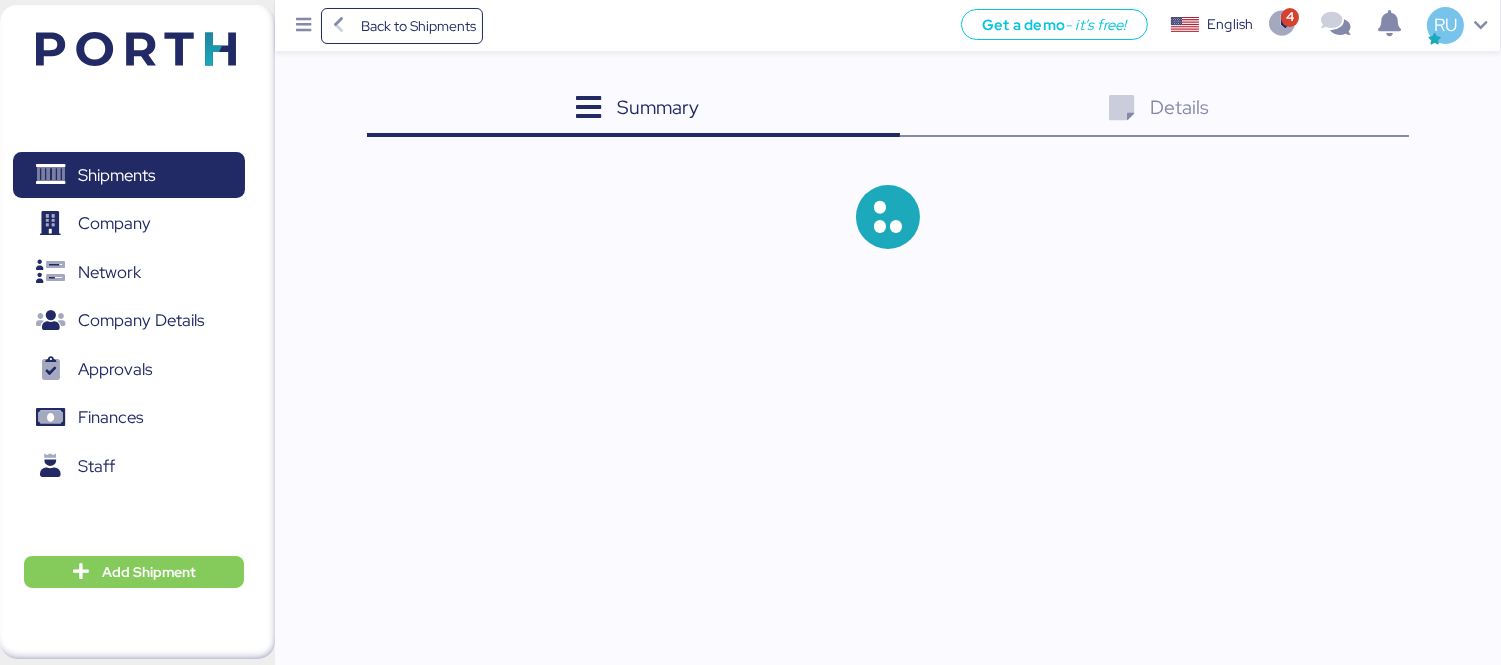scroll, scrollTop: 0, scrollLeft: 0, axis: both 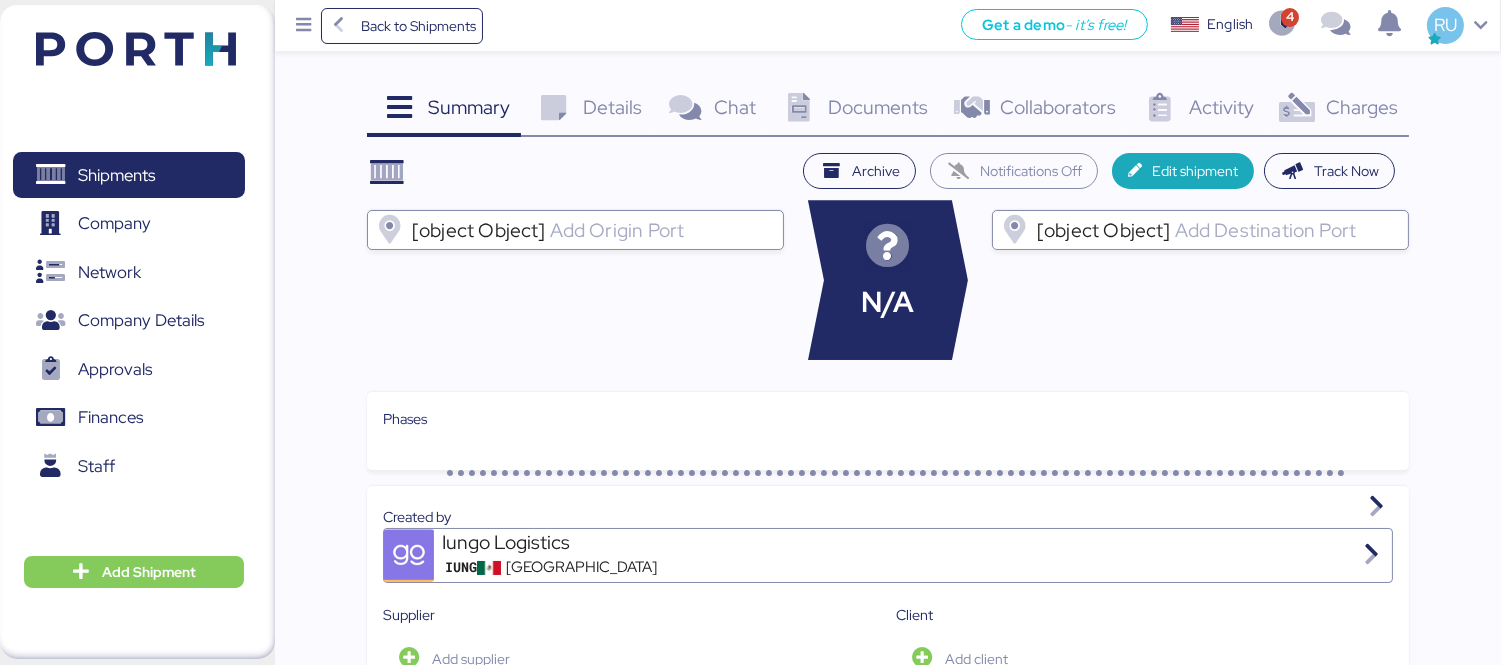 click on "Charges 0" at bounding box center (1337, 110) 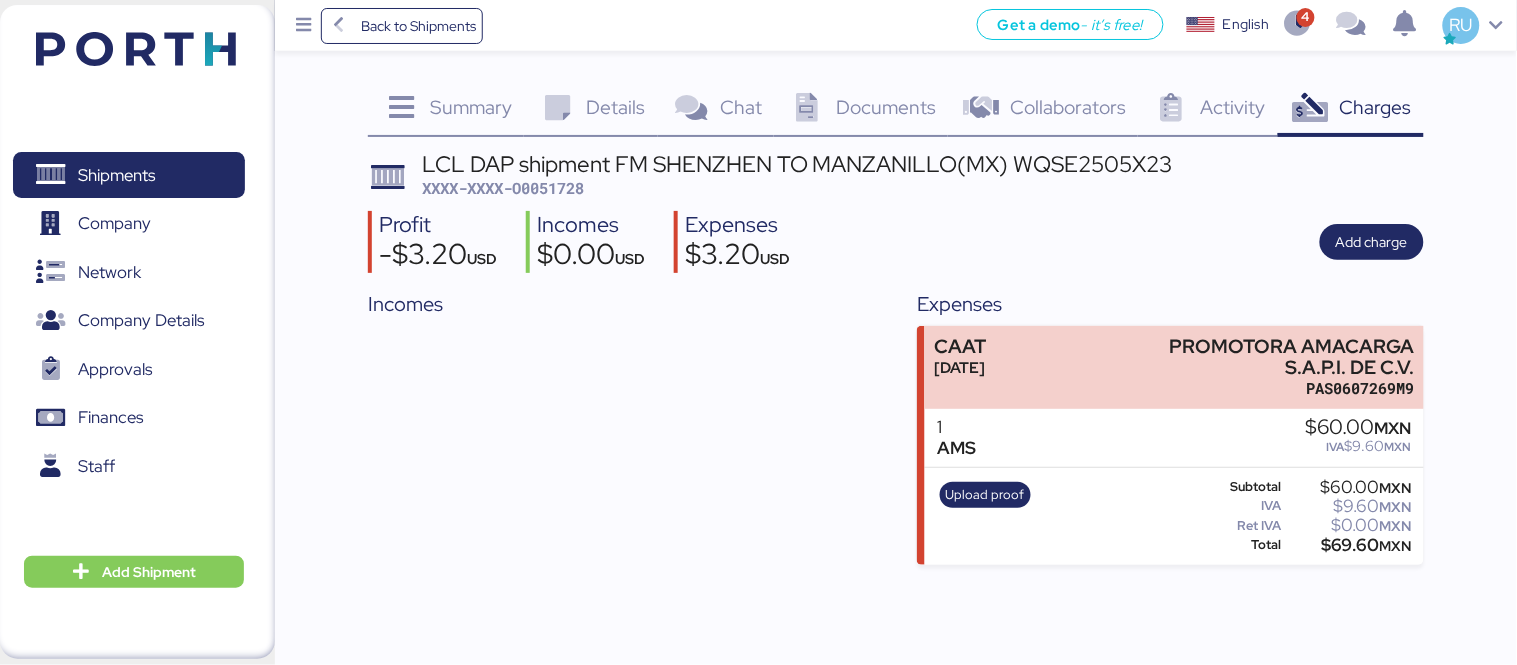 click at bounding box center (136, 49) 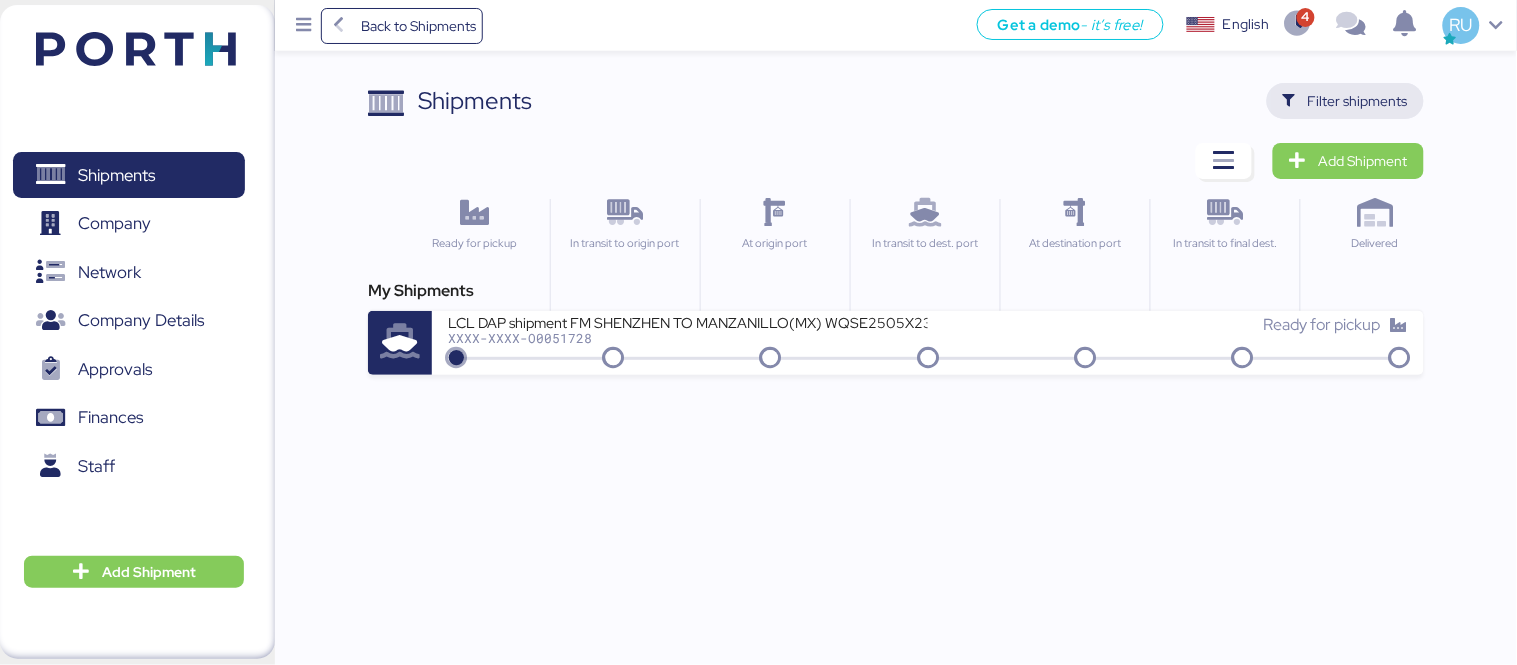 click on "Filter shipments" at bounding box center [1358, 101] 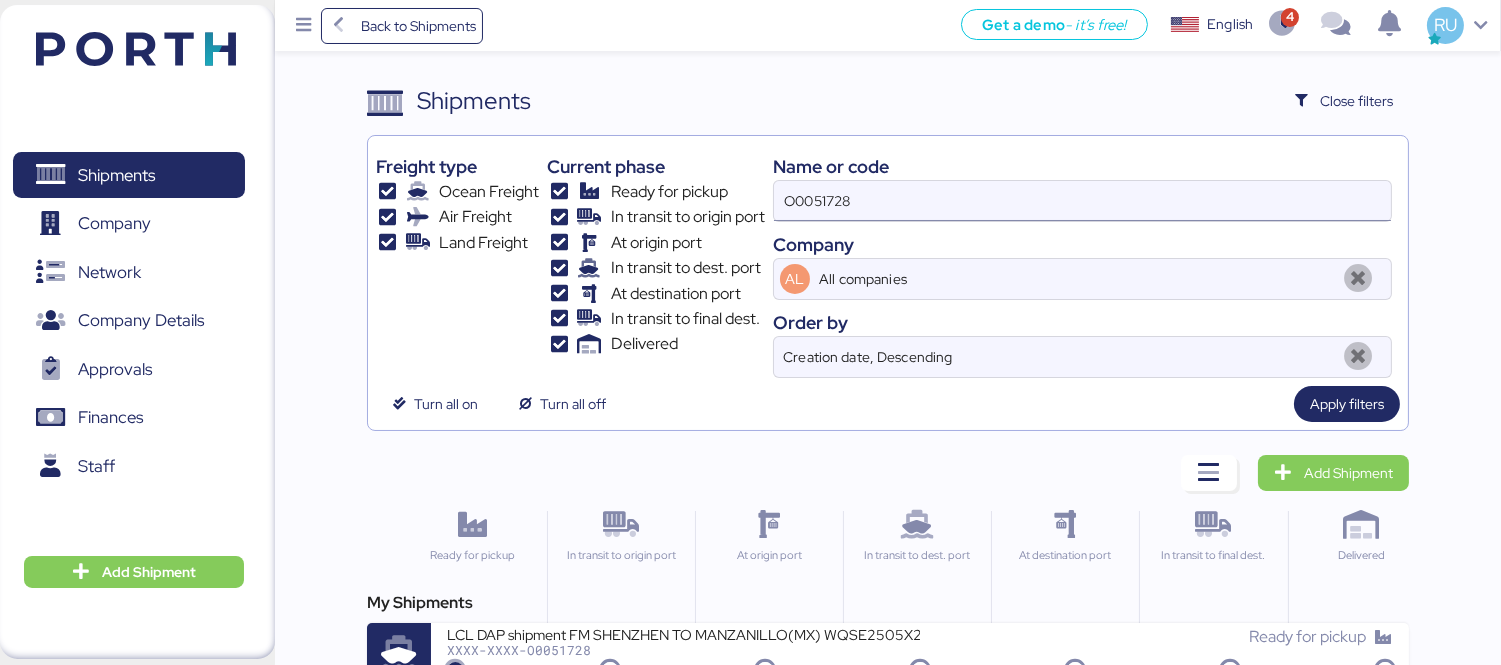 click on "O0051728" at bounding box center [1082, 201] 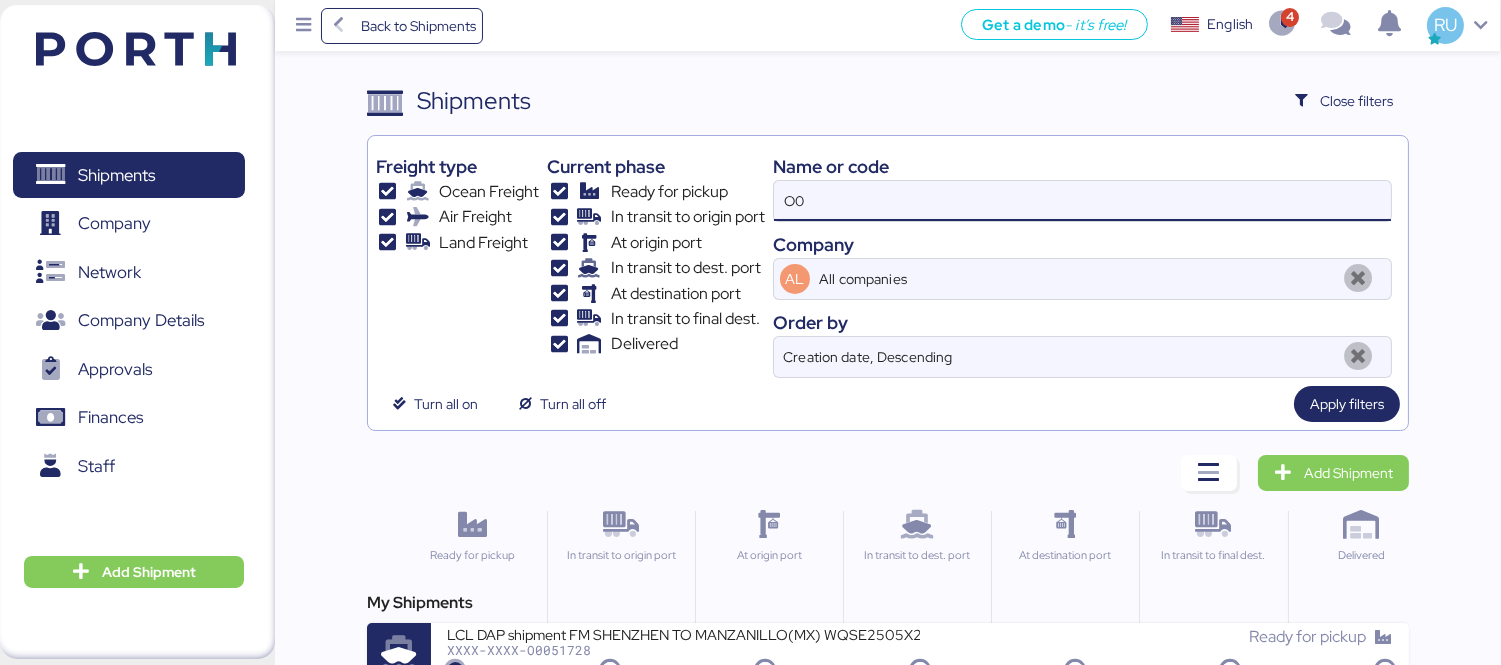 type on "O" 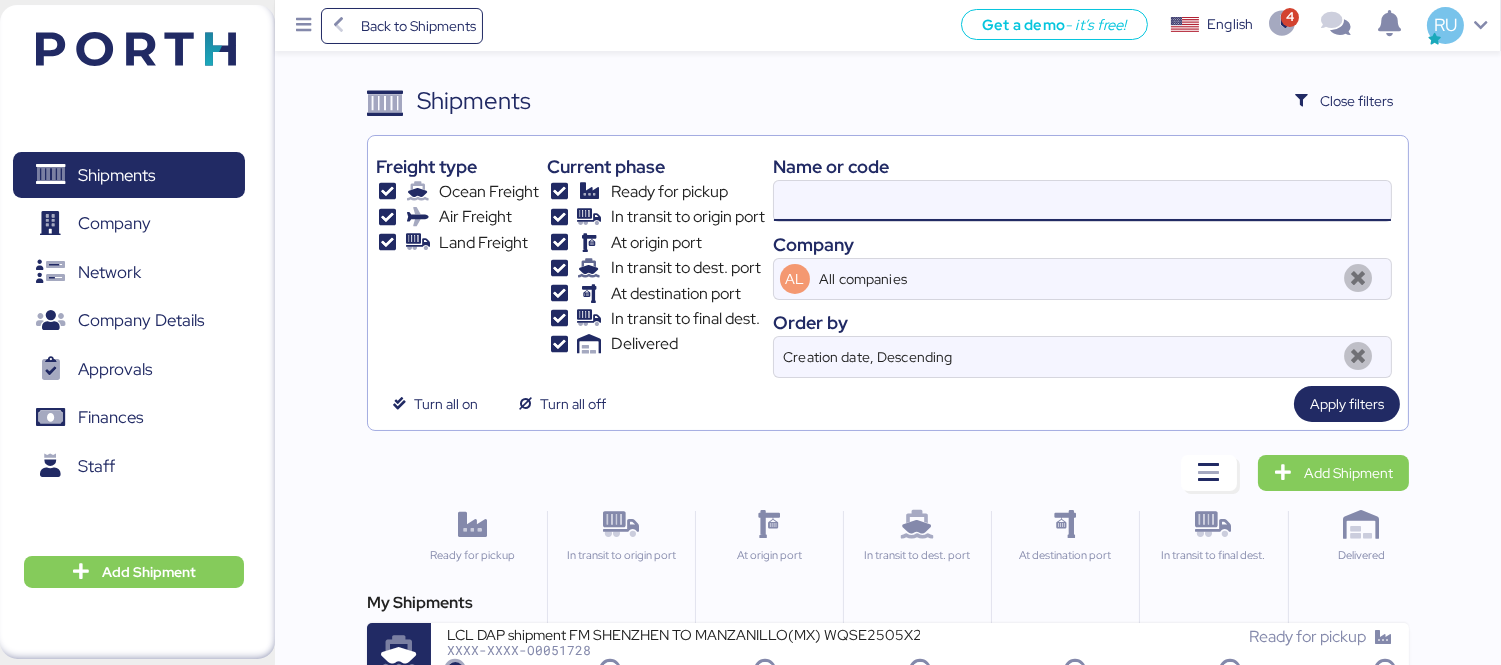 paste on "O0051730" 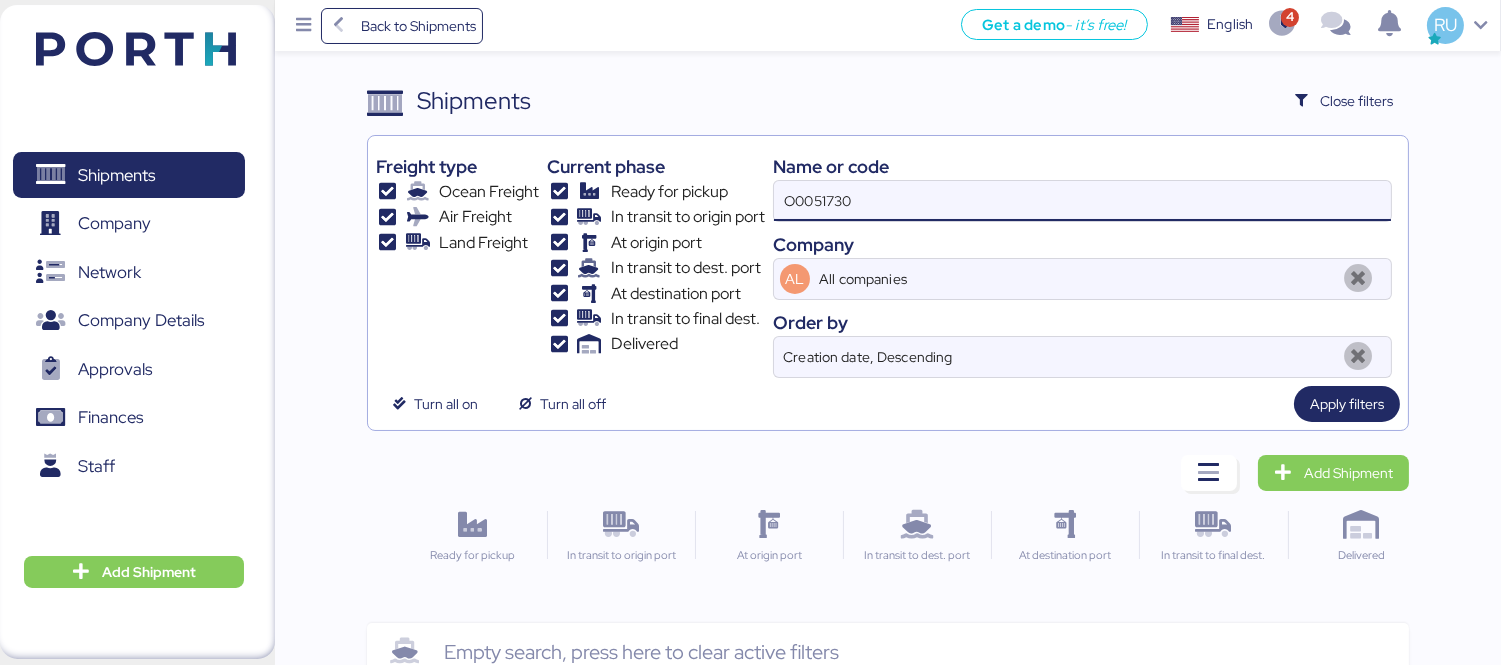 type on "O0051730" 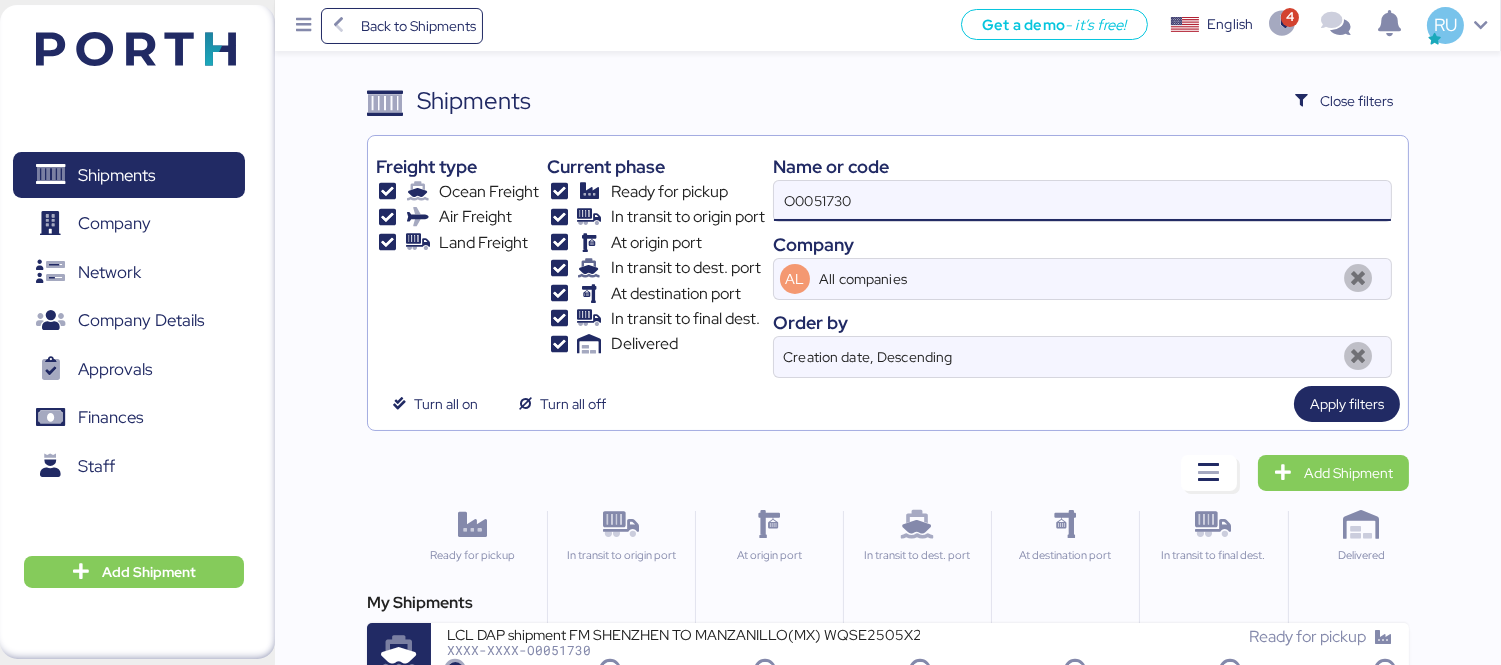 scroll, scrollTop: 37, scrollLeft: 0, axis: vertical 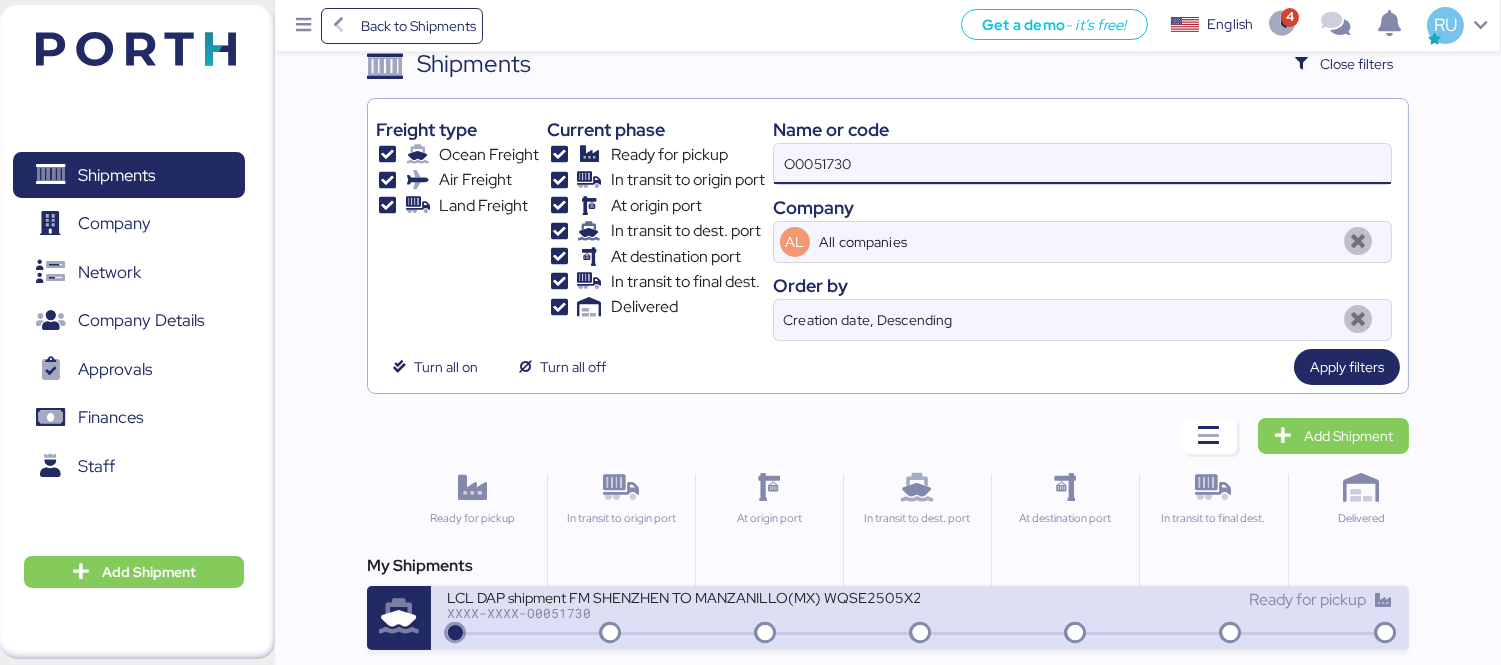 click on "LCL DAP shipment FM SHENZHEN TO MANZANILLO(MX) WQSE2505X22" at bounding box center [683, 596] 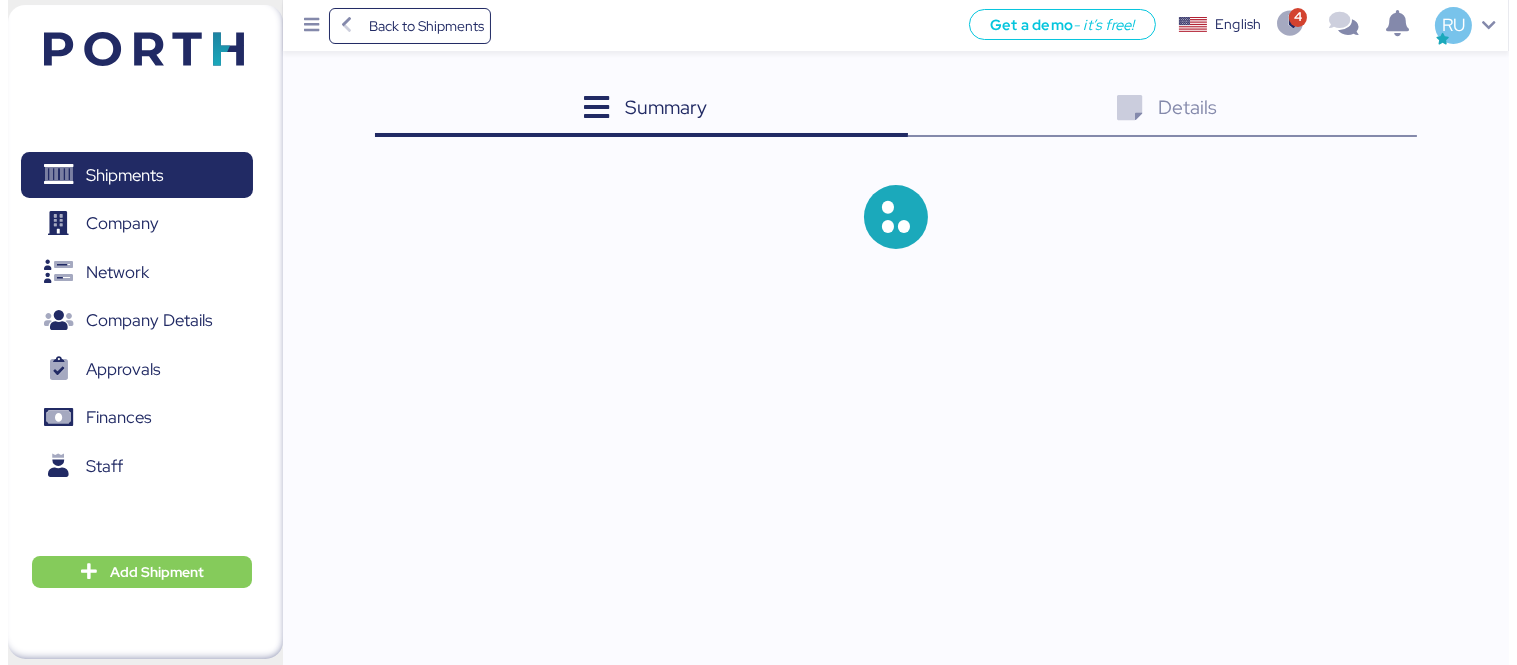 scroll, scrollTop: 0, scrollLeft: 0, axis: both 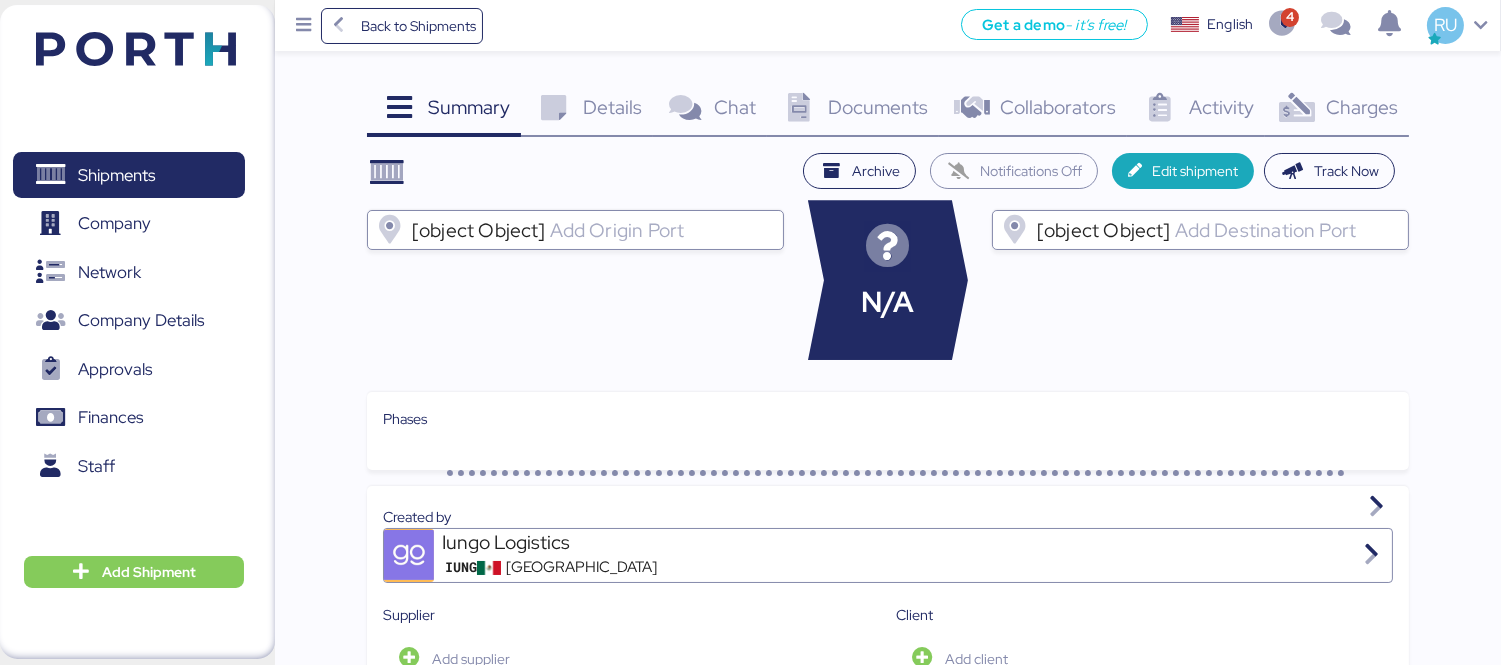 click on "Charges 0" at bounding box center [1337, 110] 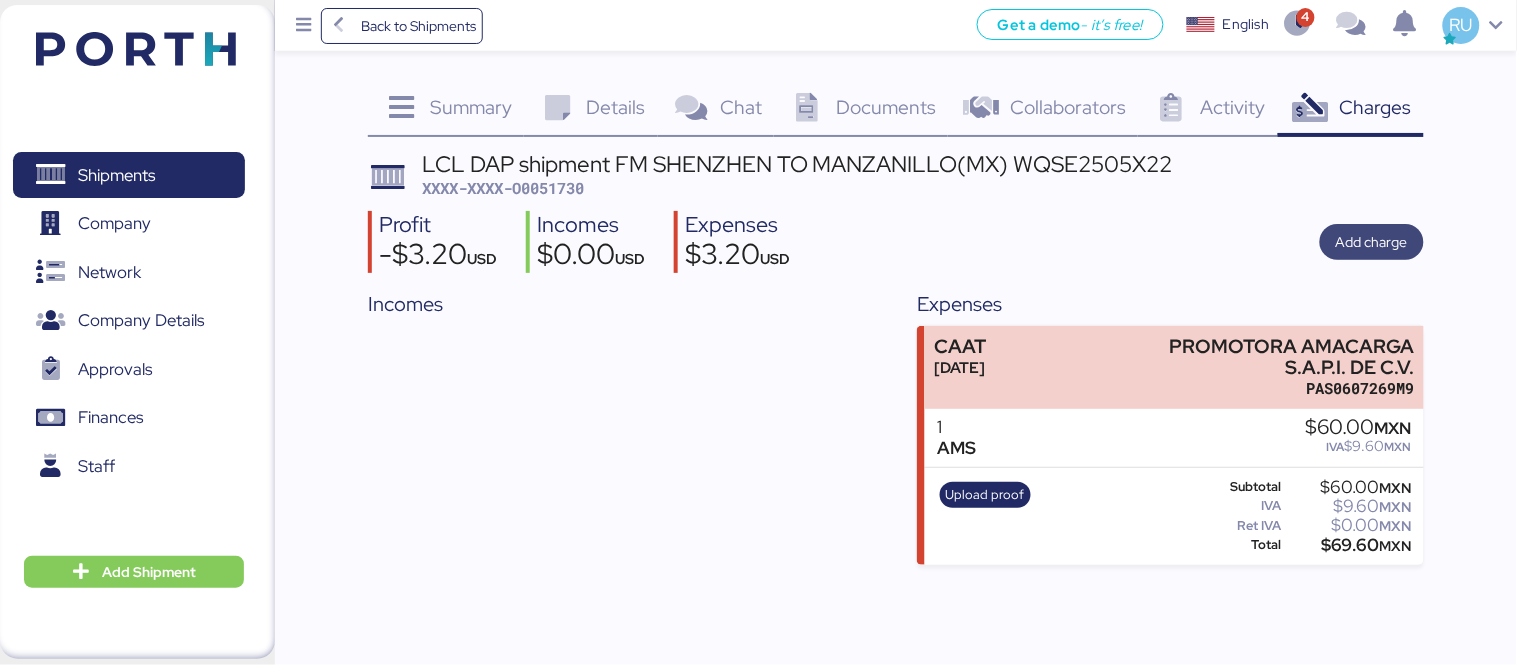 click on "Add charge" at bounding box center [1372, 242] 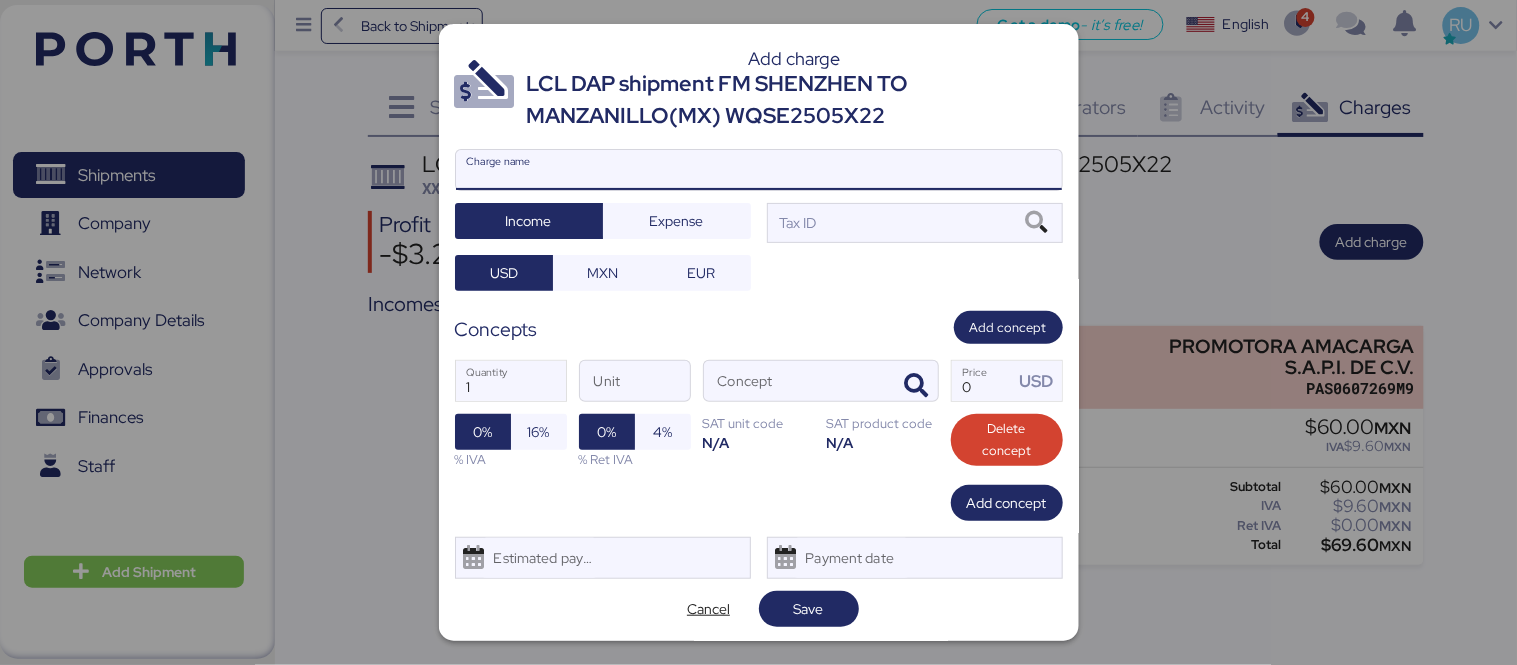 click on "Charge name" at bounding box center (759, 170) 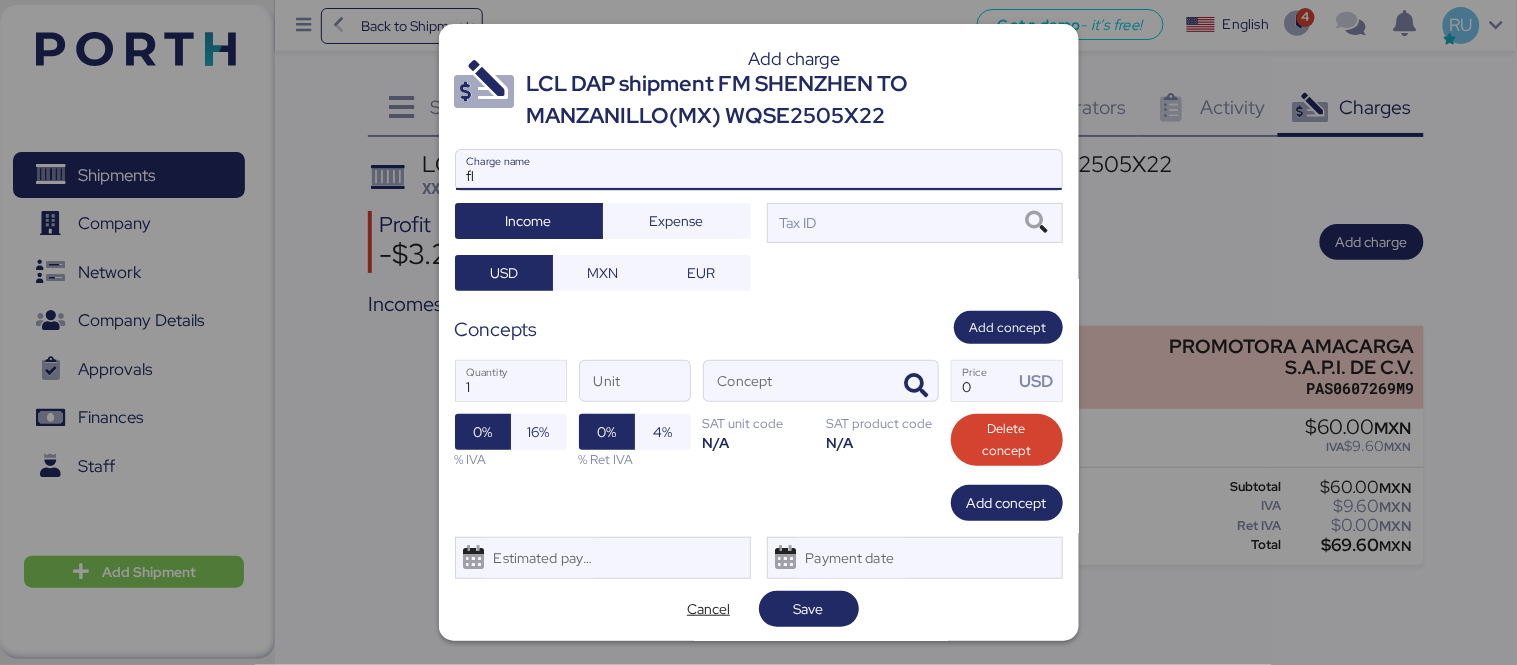 type on "f" 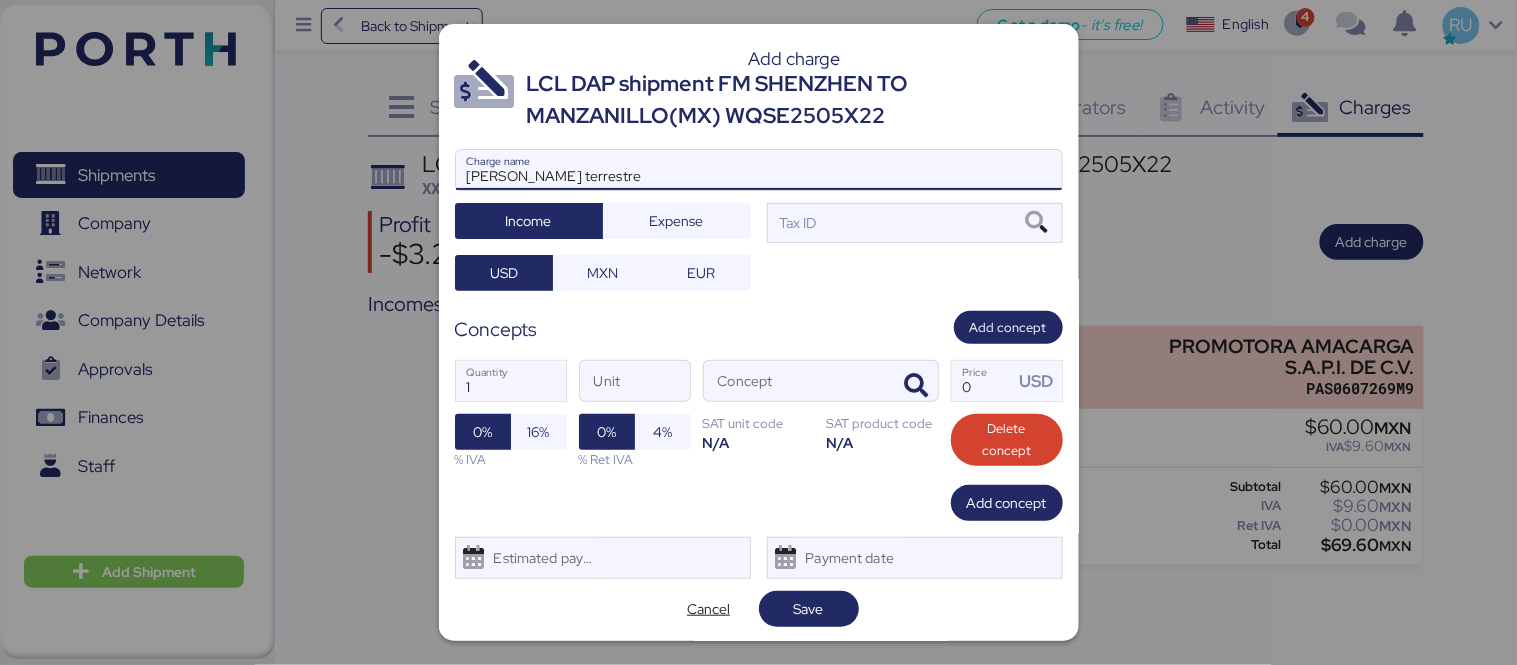type on "[PERSON_NAME] terrestre" 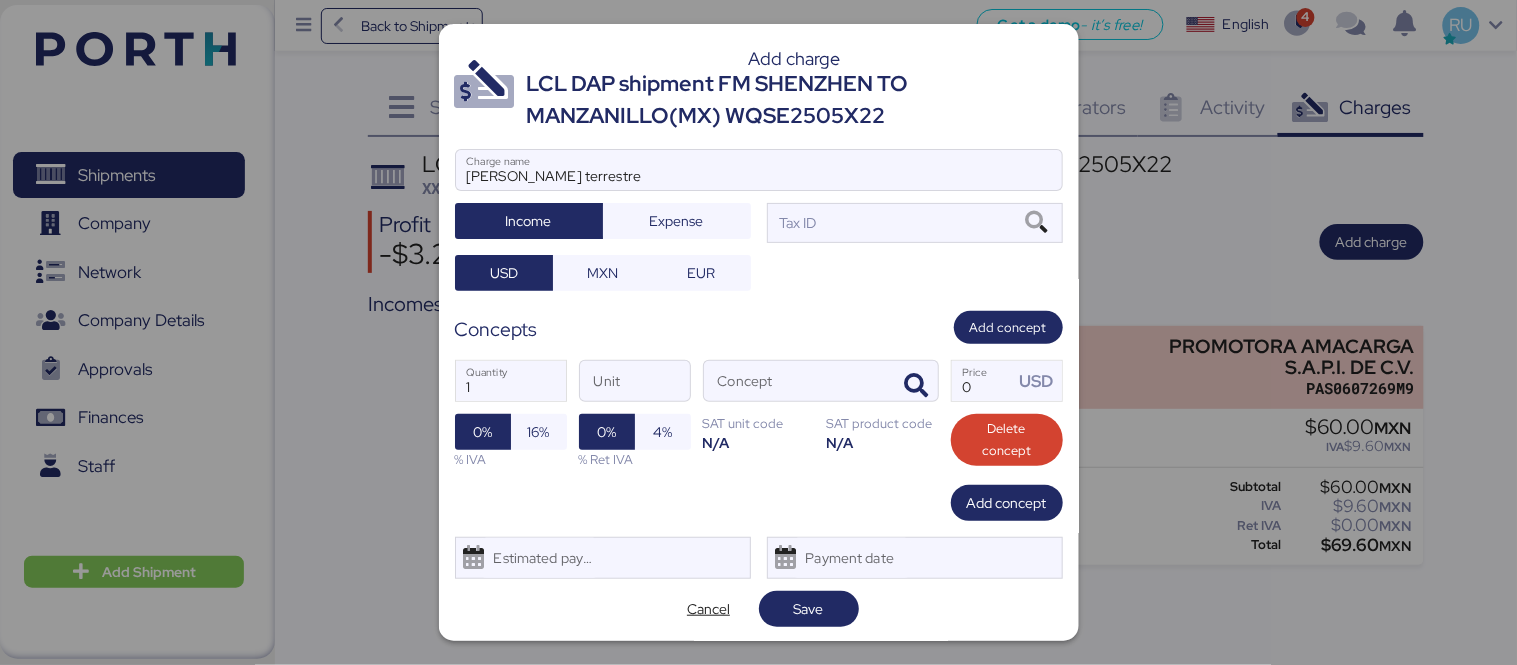 click at bounding box center [759, 200] 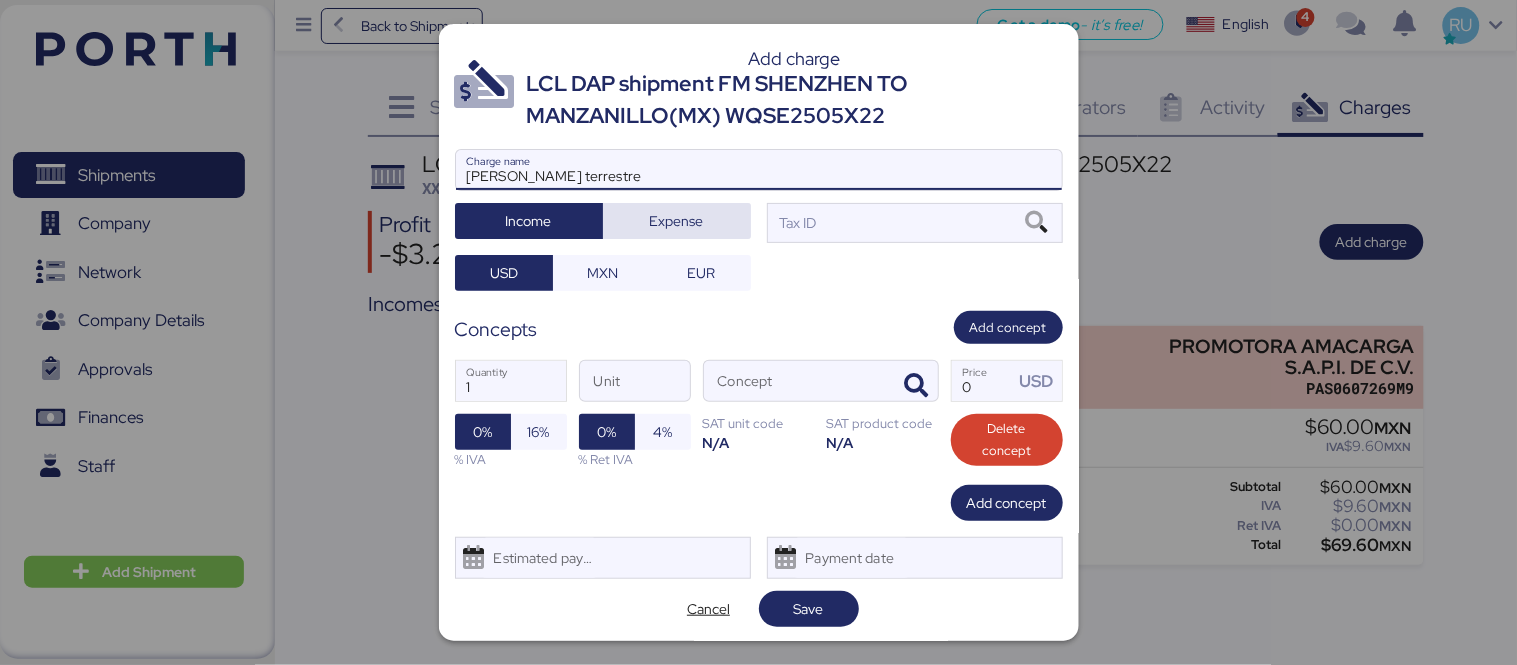 click on "Expense" at bounding box center (677, 221) 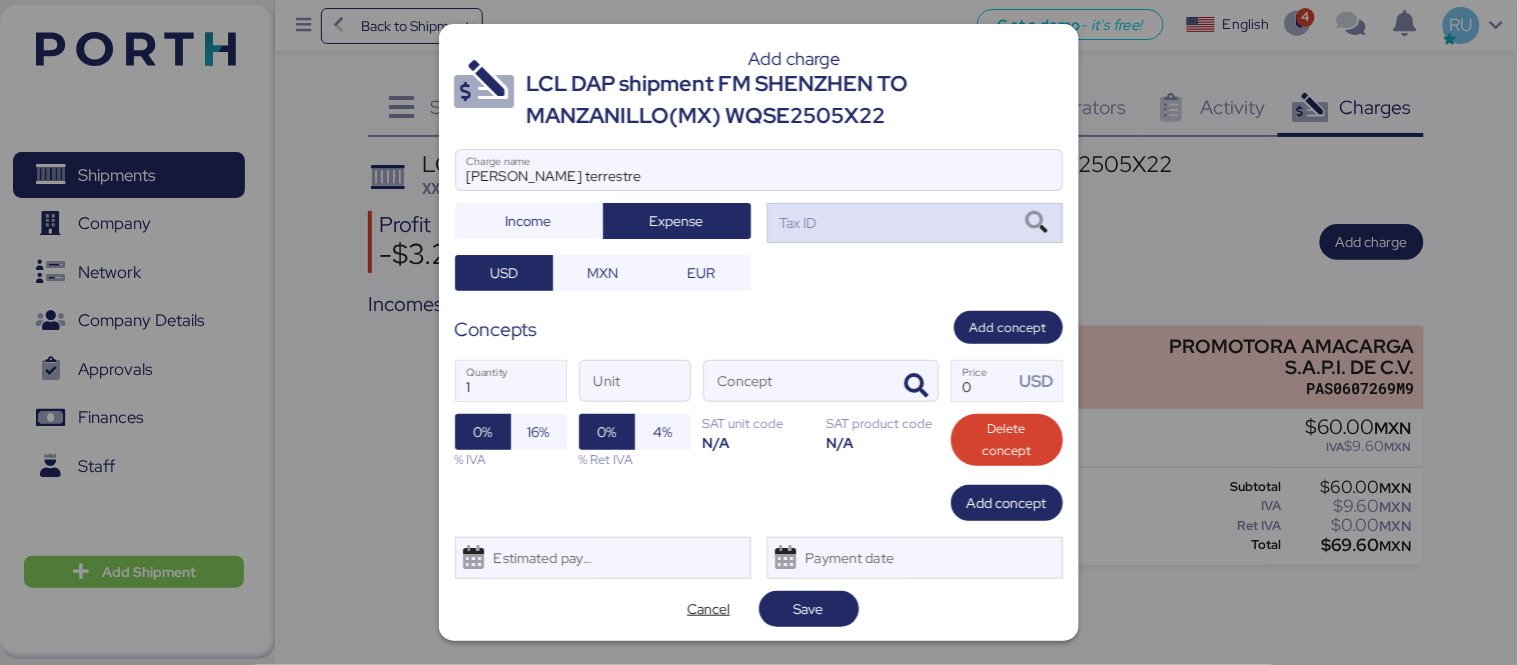click on "Tax ID" at bounding box center [796, 223] 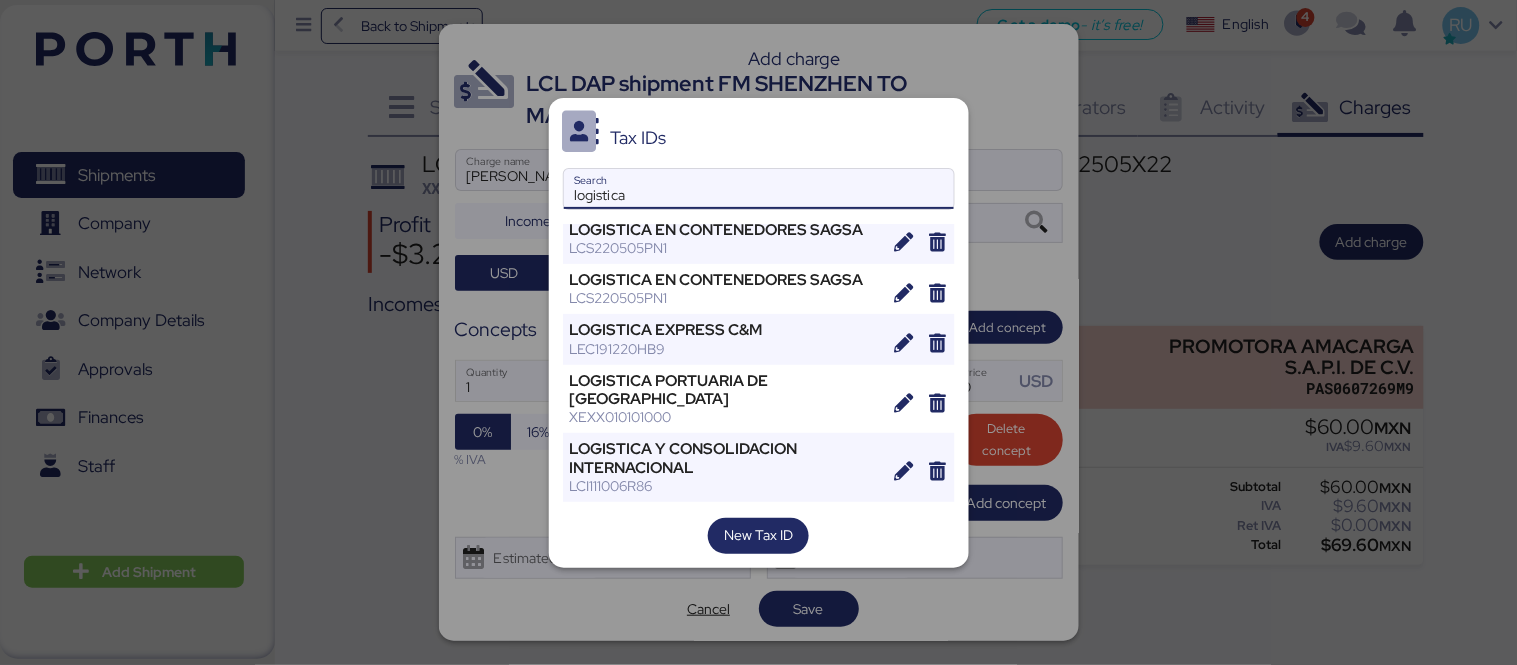 scroll, scrollTop: 370, scrollLeft: 0, axis: vertical 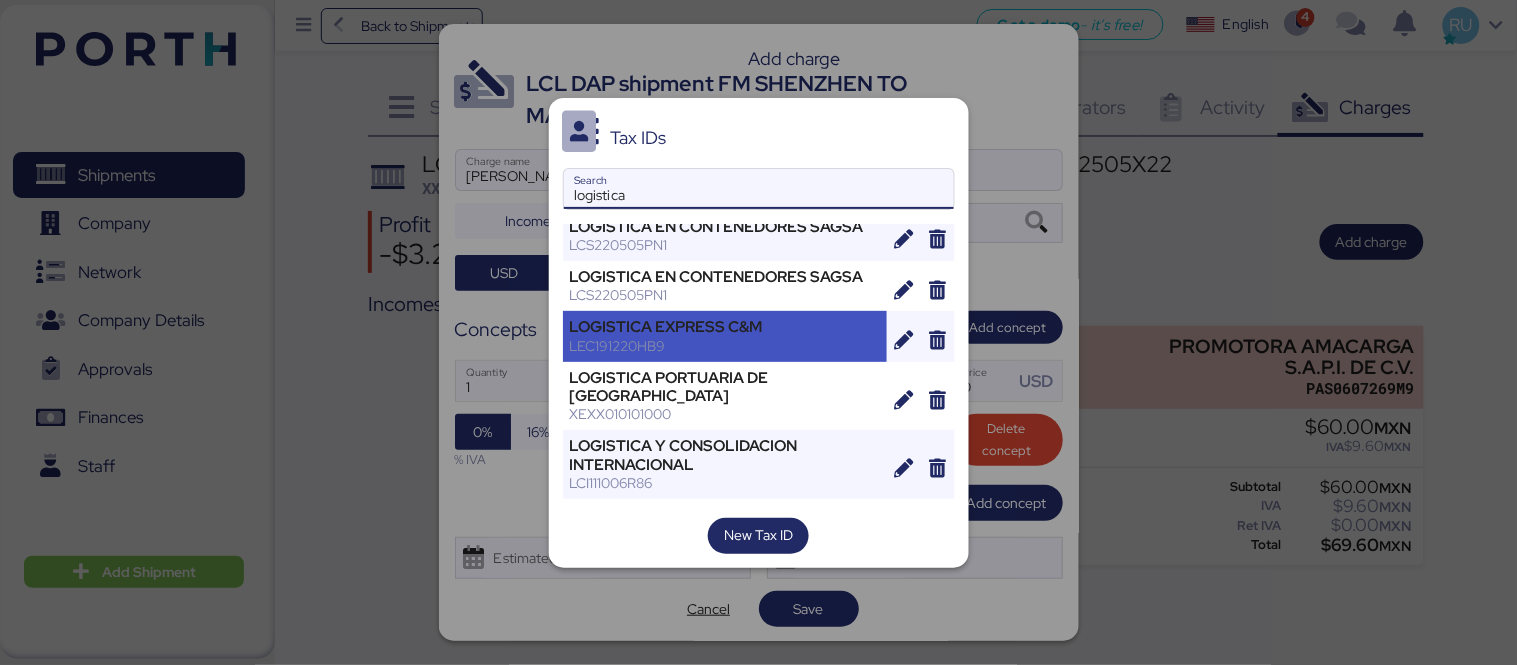 type on "logistica" 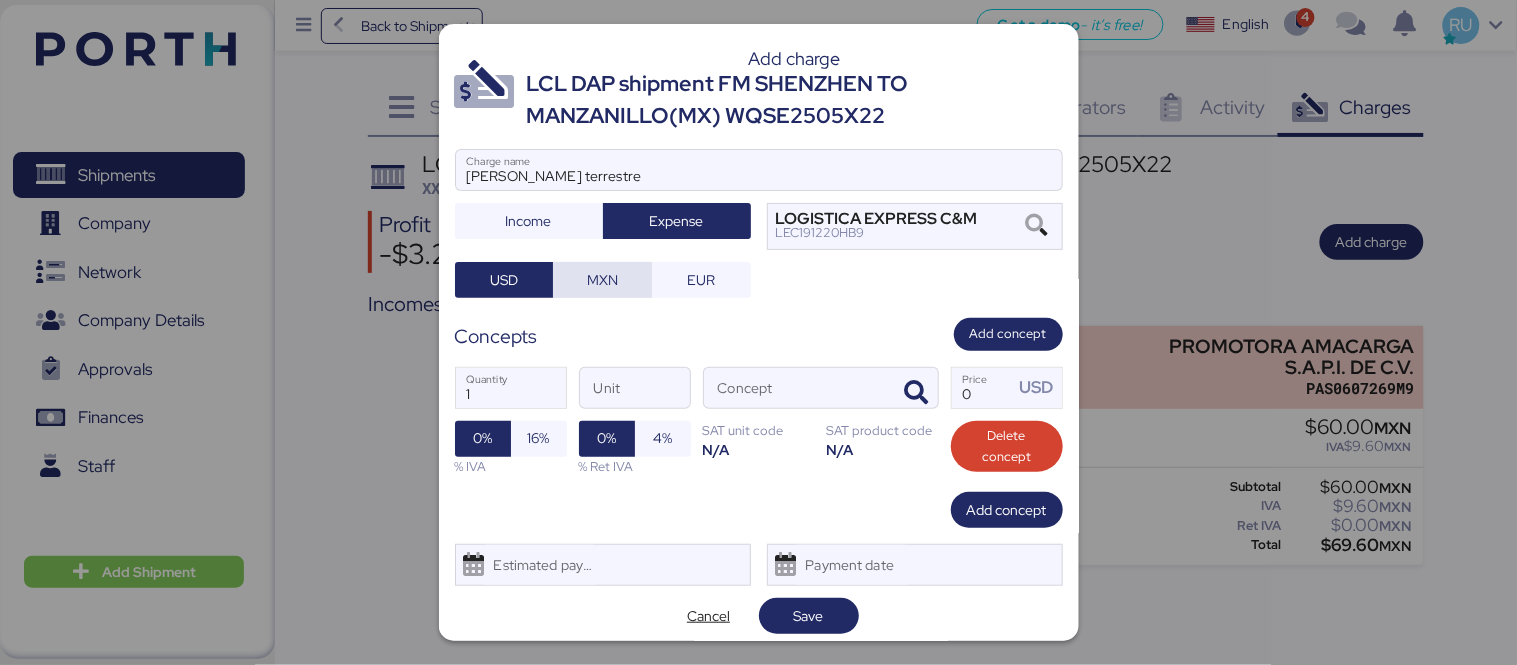 click on "MXN" at bounding box center (602, 280) 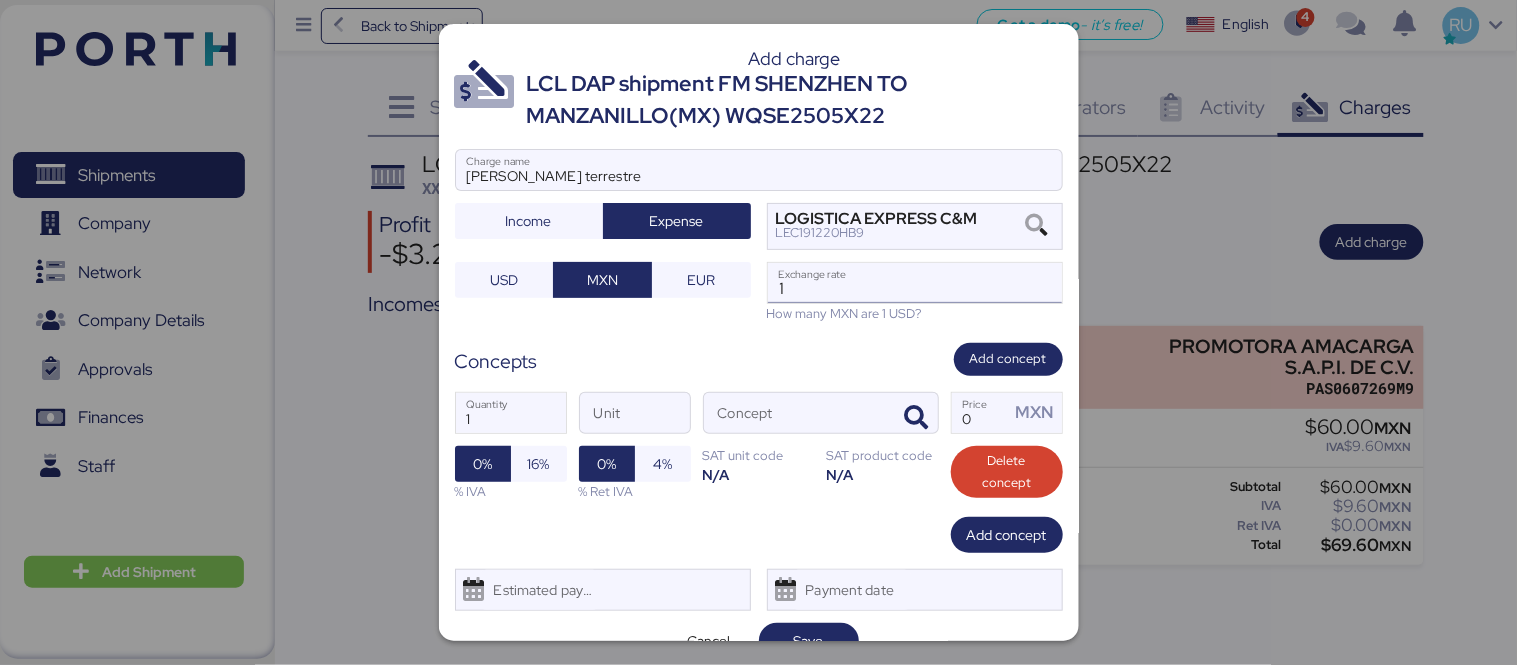 click on "1" at bounding box center [915, 283] 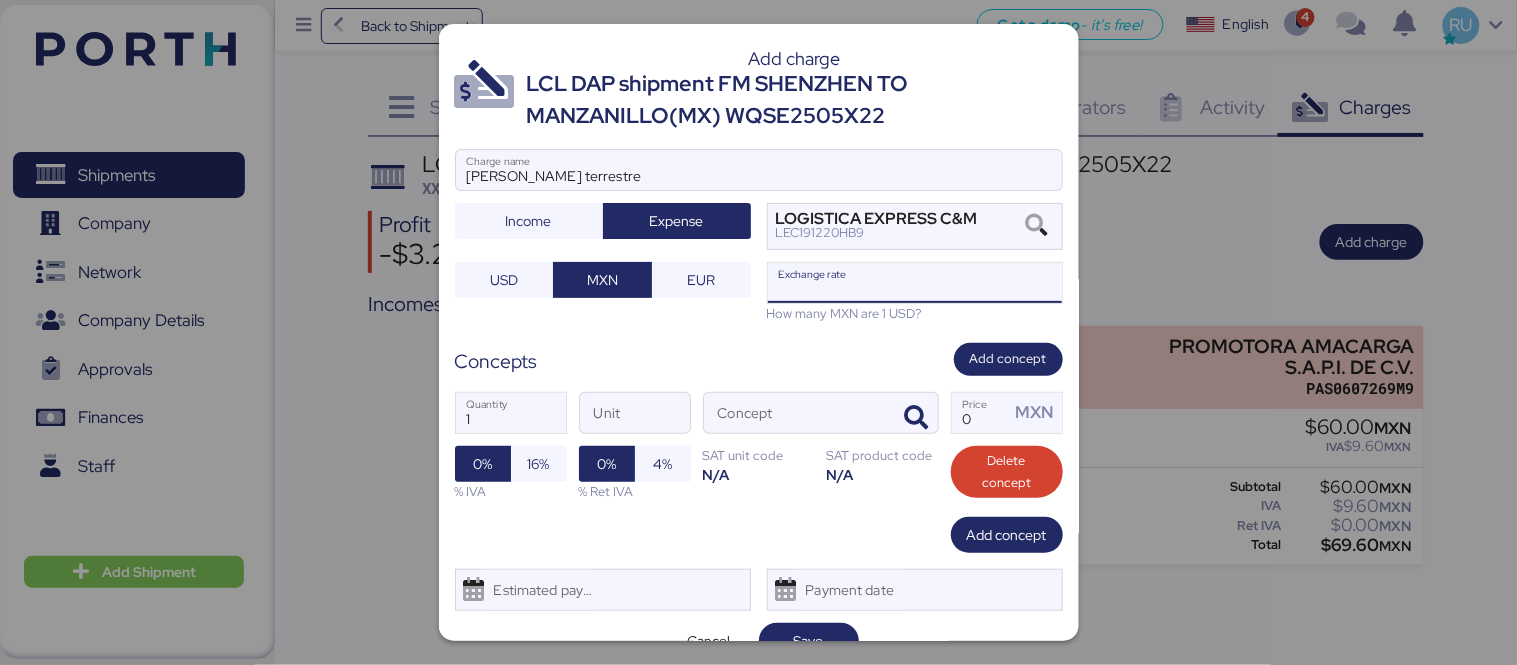 type on "0" 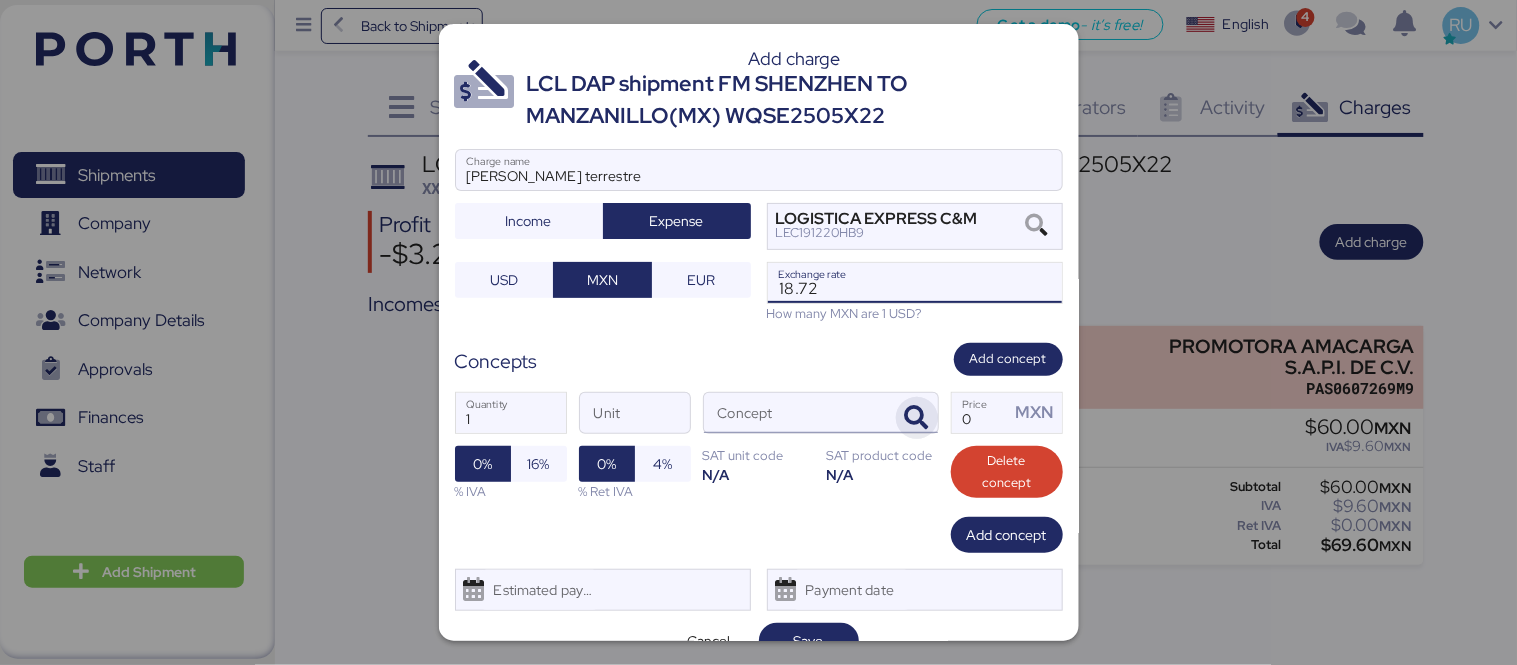 type on "18.72" 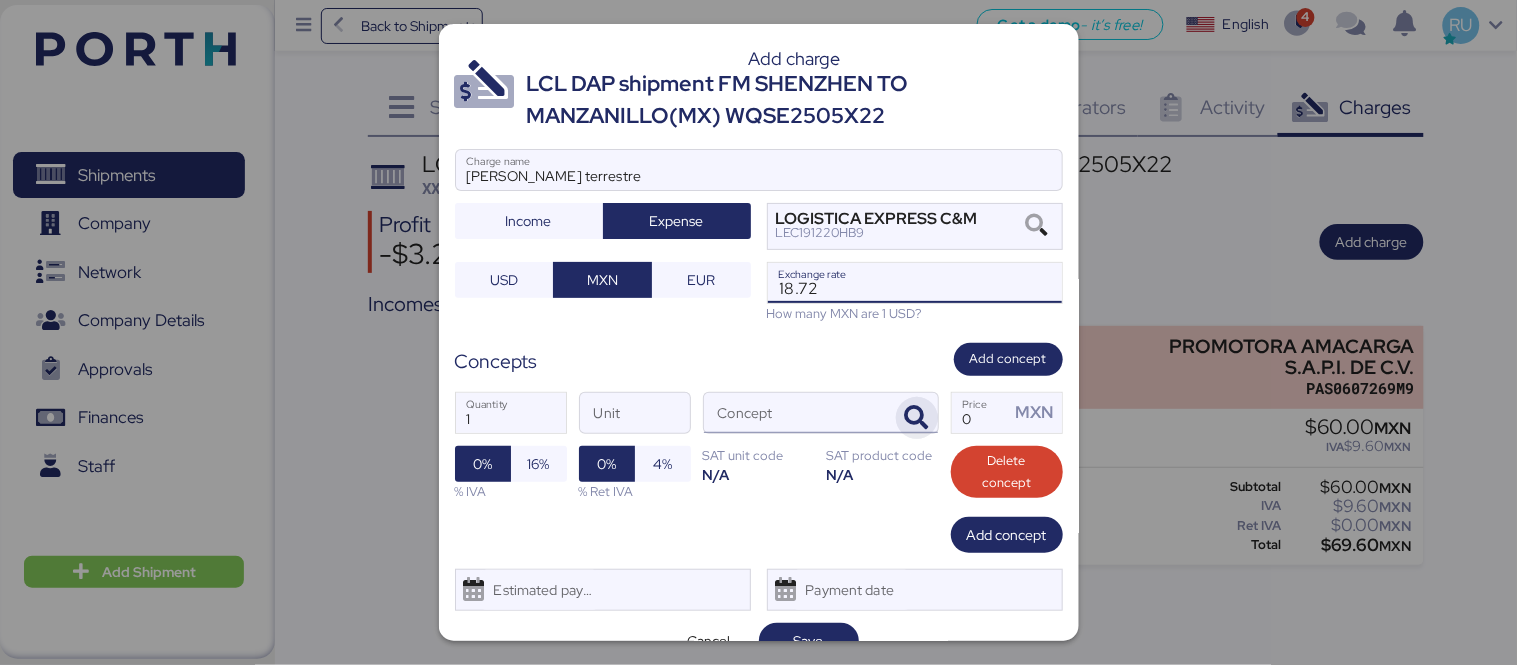 click at bounding box center [917, 418] 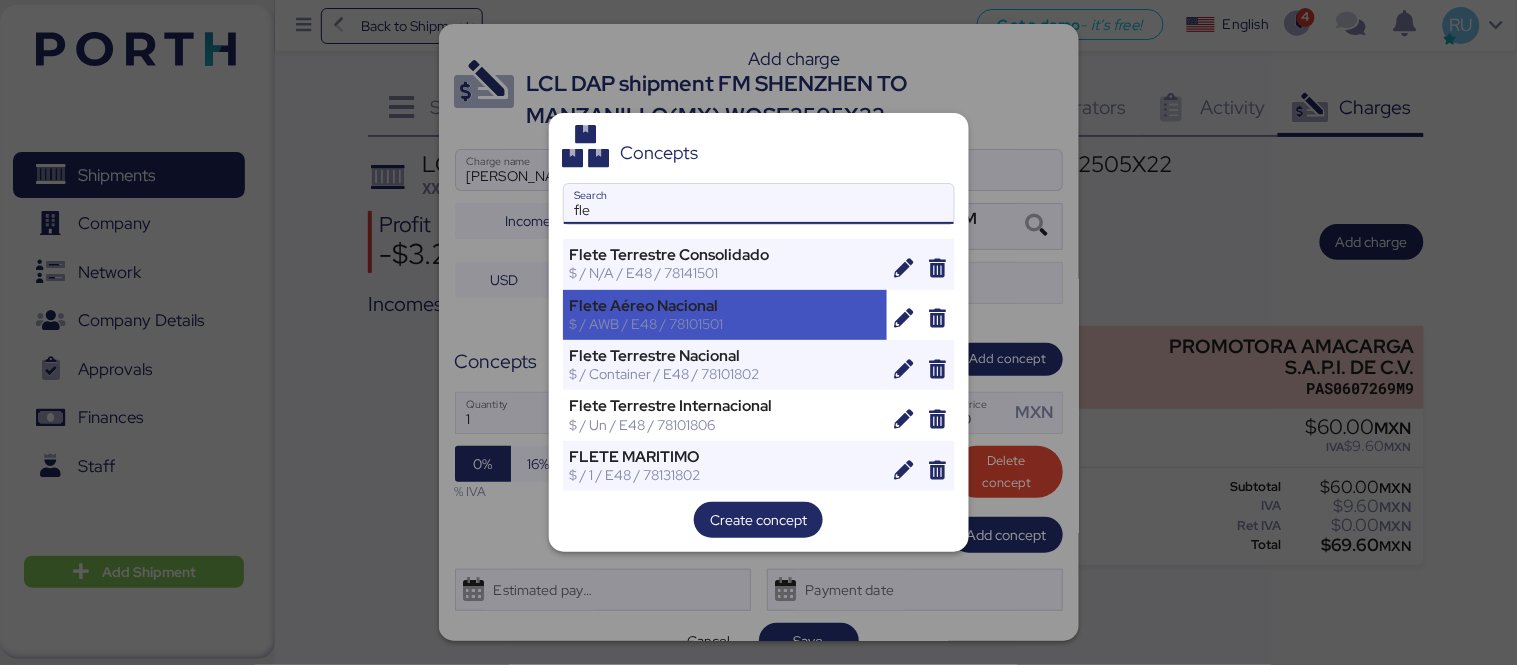 type on "fle" 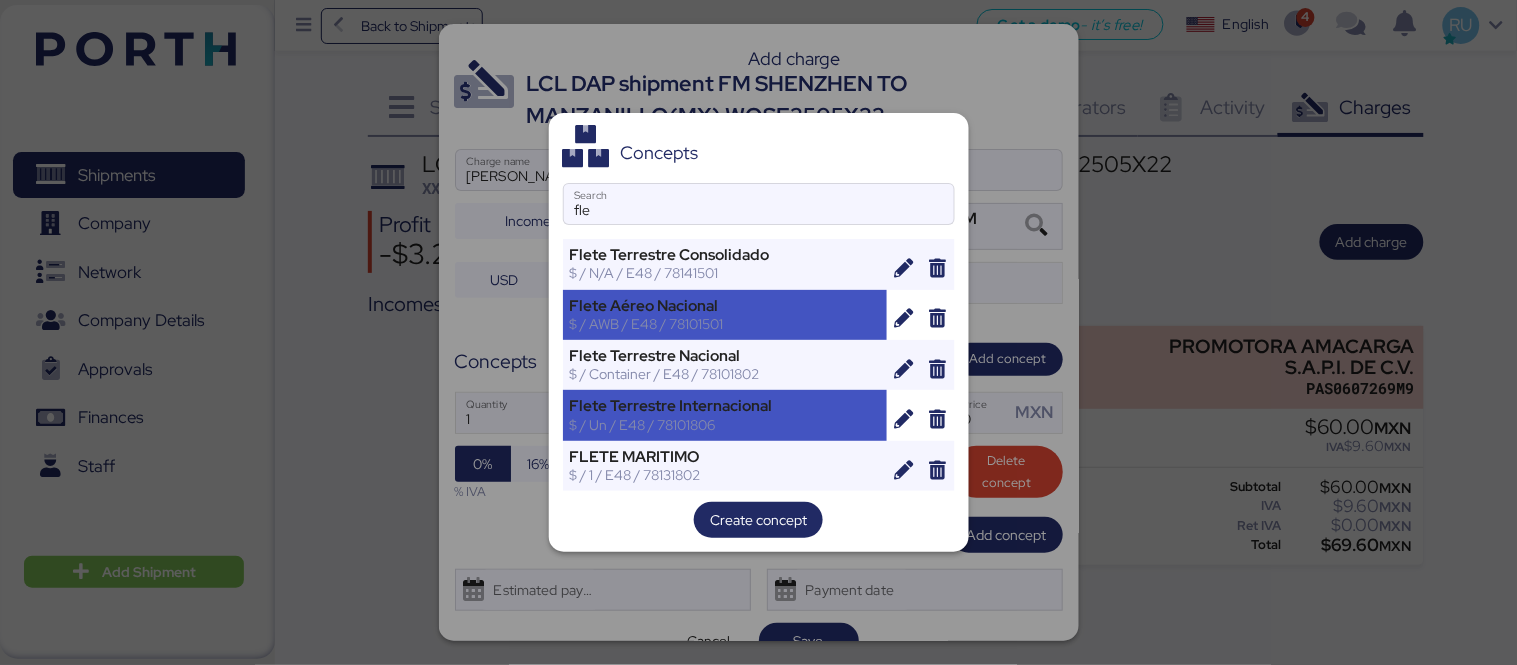 drag, startPoint x: 726, startPoint y: 323, endPoint x: 751, endPoint y: 412, distance: 92.44458 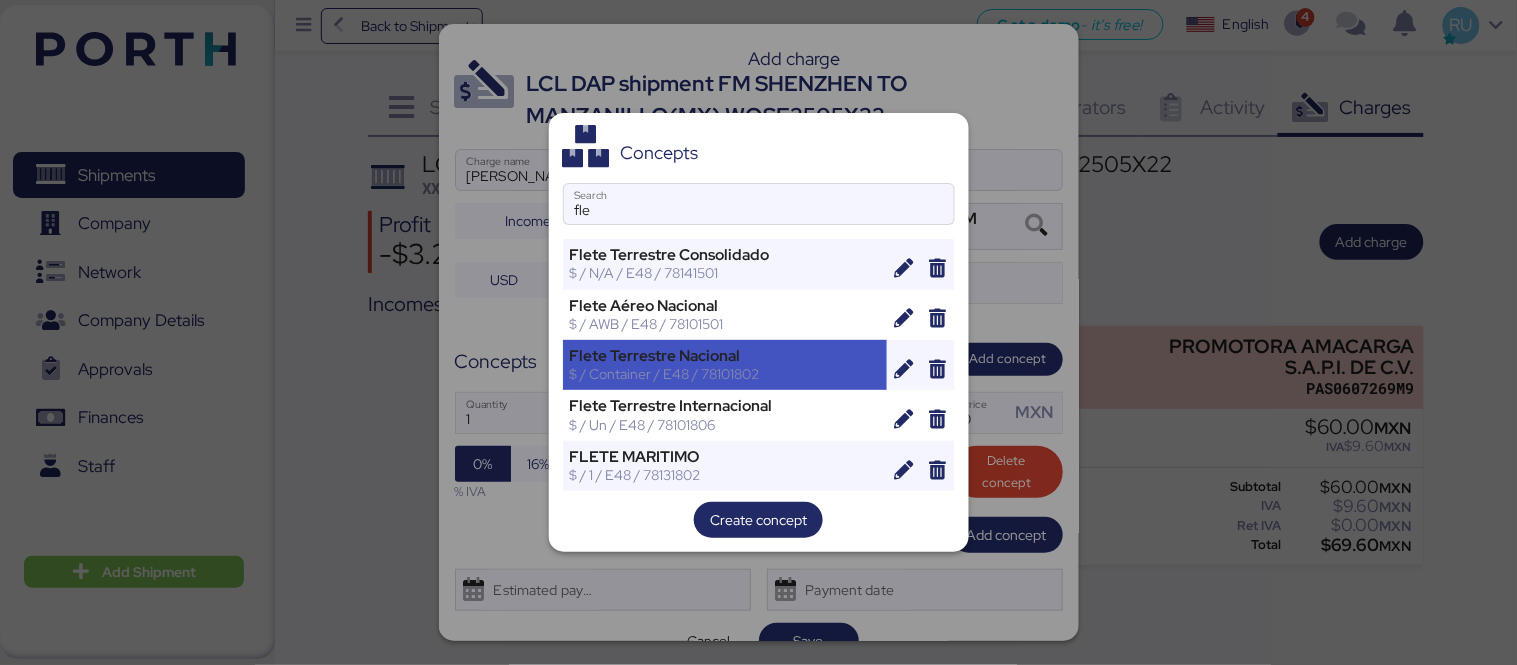 click on "$ / Container /
E48 / 78101802" at bounding box center [725, 374] 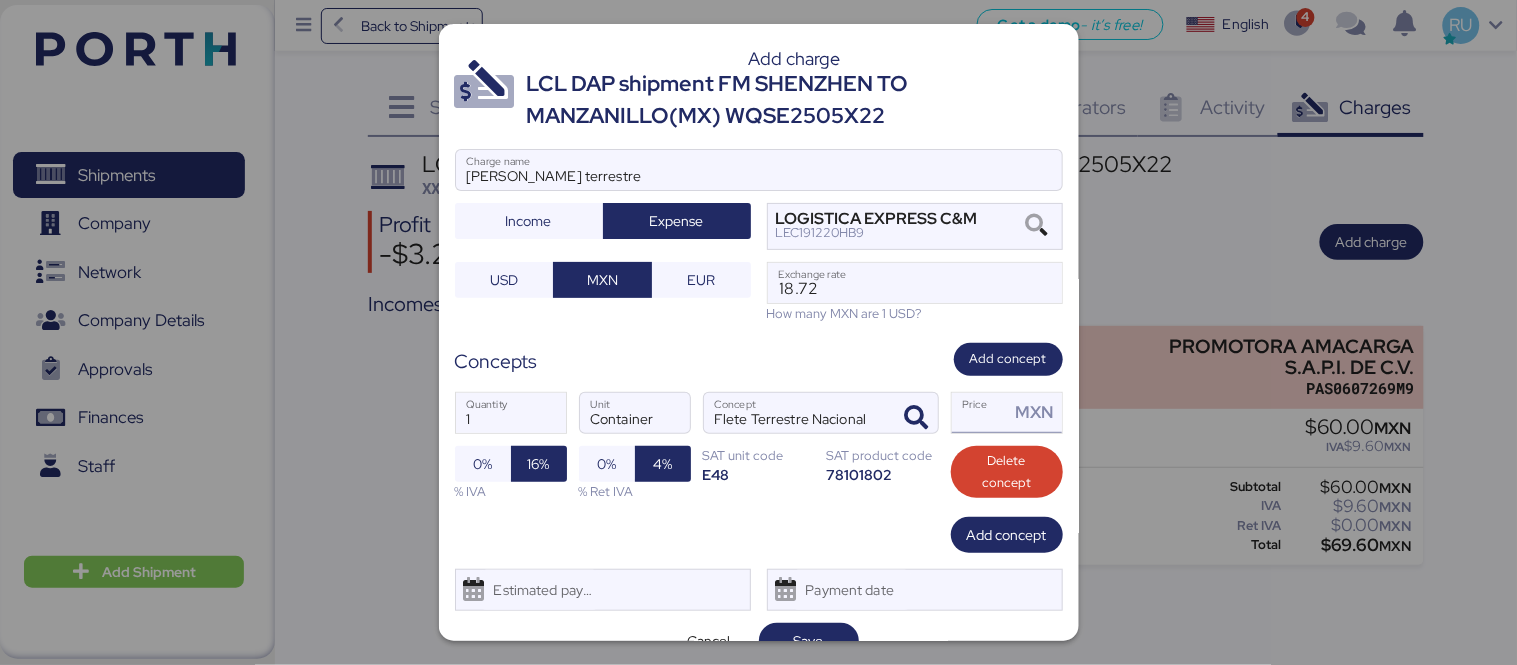 click on "Price MXN" at bounding box center [981, 413] 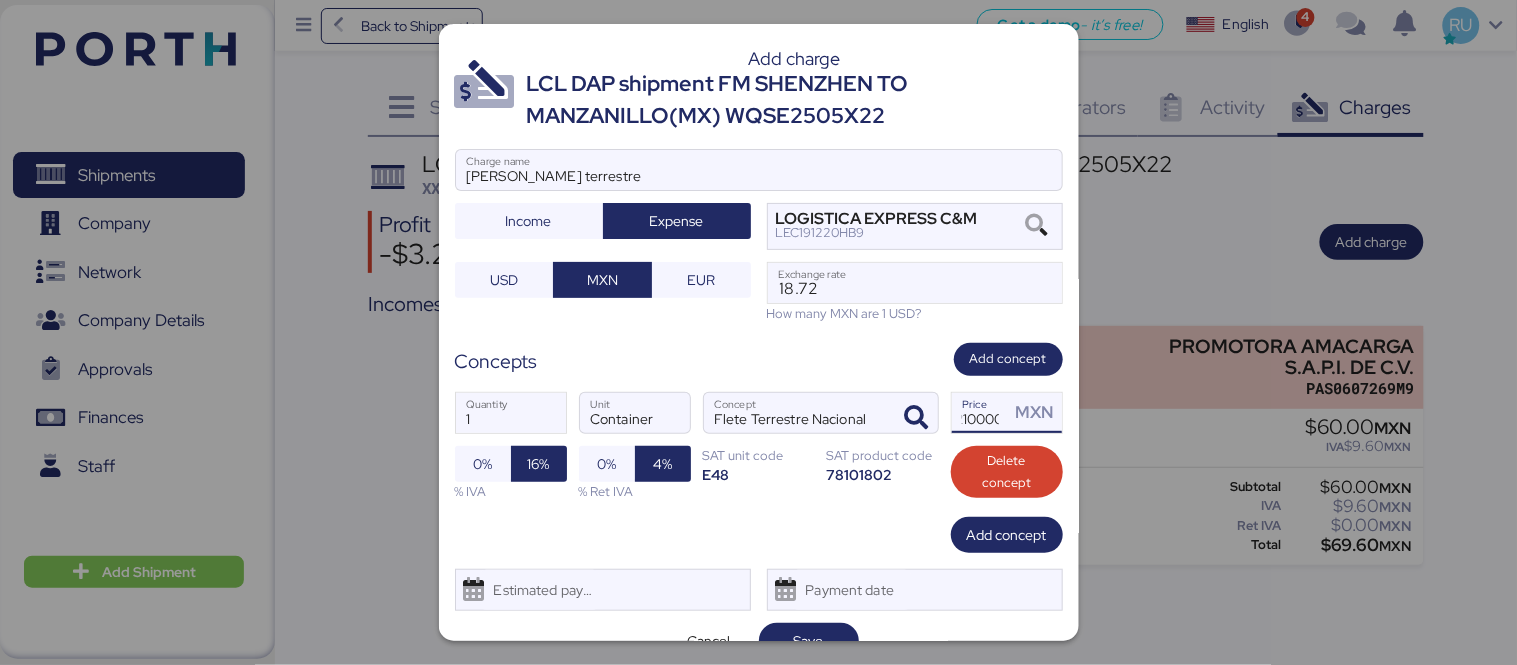 scroll, scrollTop: 0, scrollLeft: 16, axis: horizontal 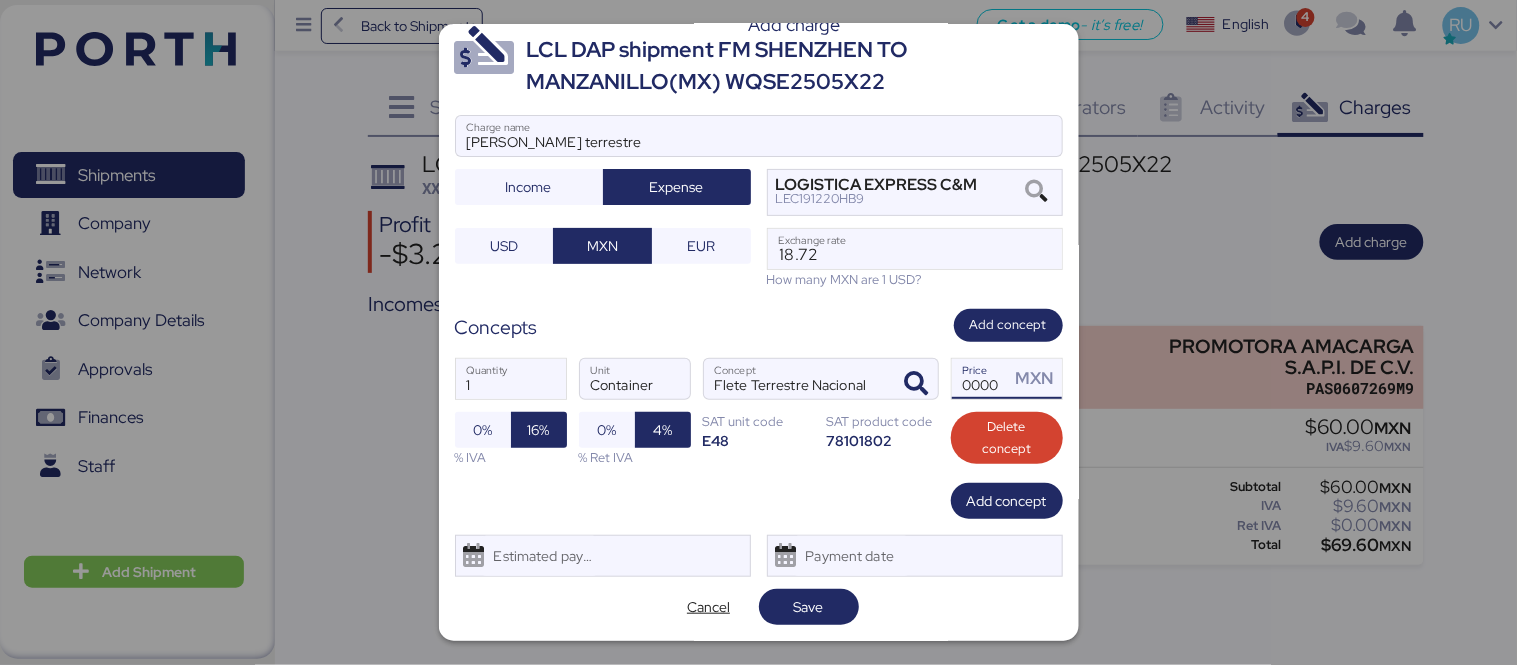 type on "210000" 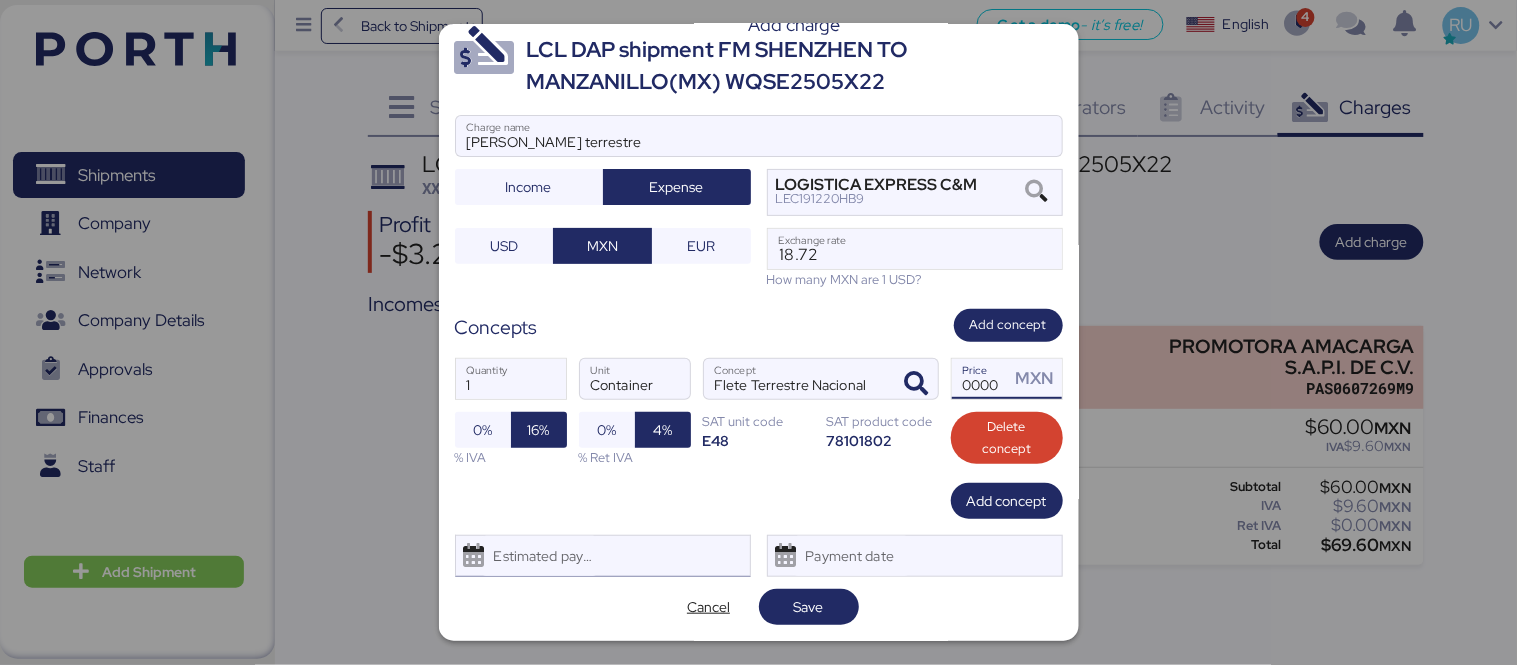 click on "Estimated payment date" at bounding box center [603, 556] 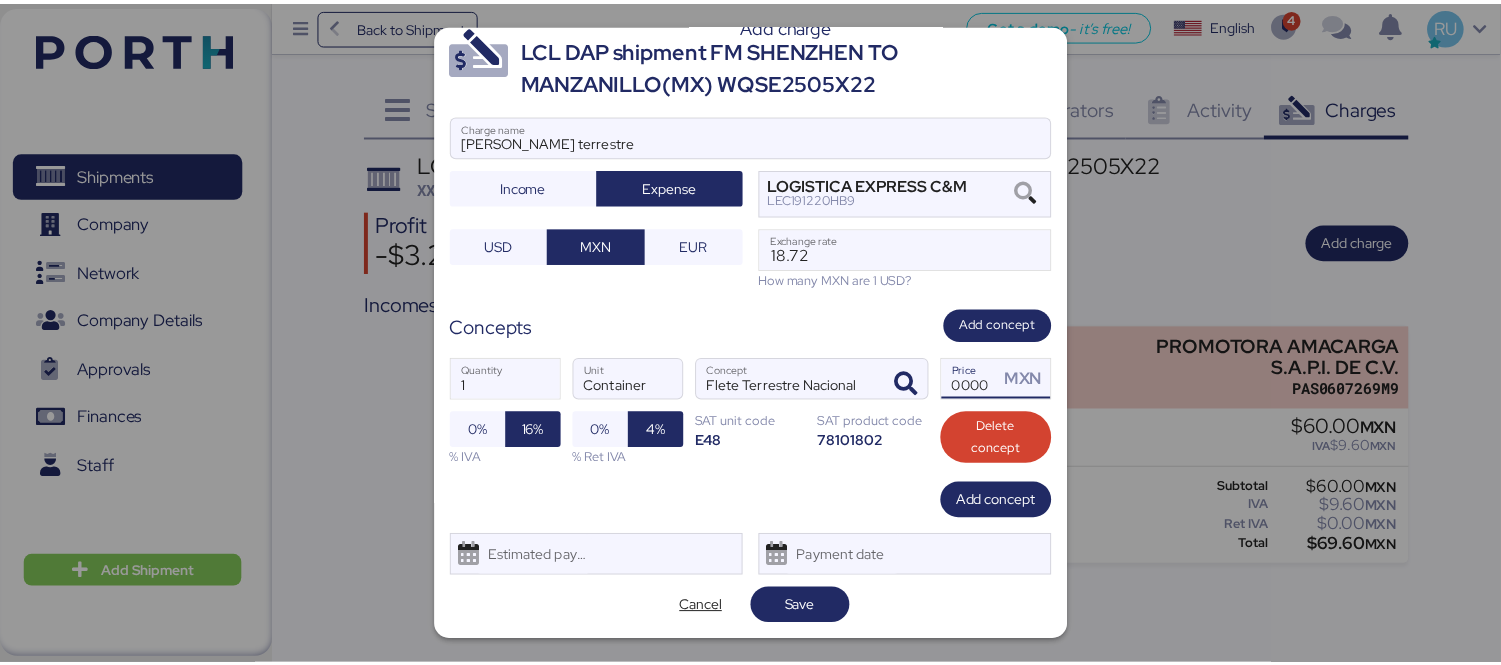scroll, scrollTop: 0, scrollLeft: 0, axis: both 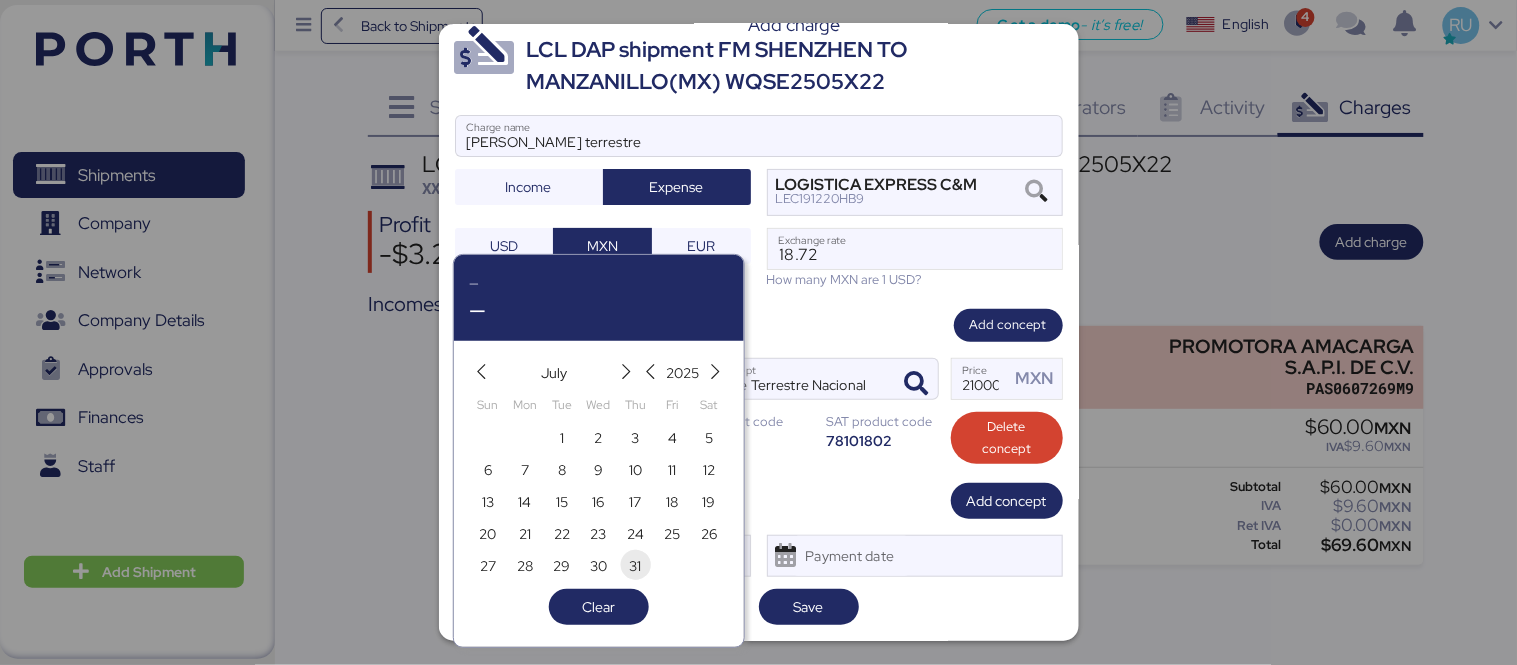 click on "31" at bounding box center (635, 566) 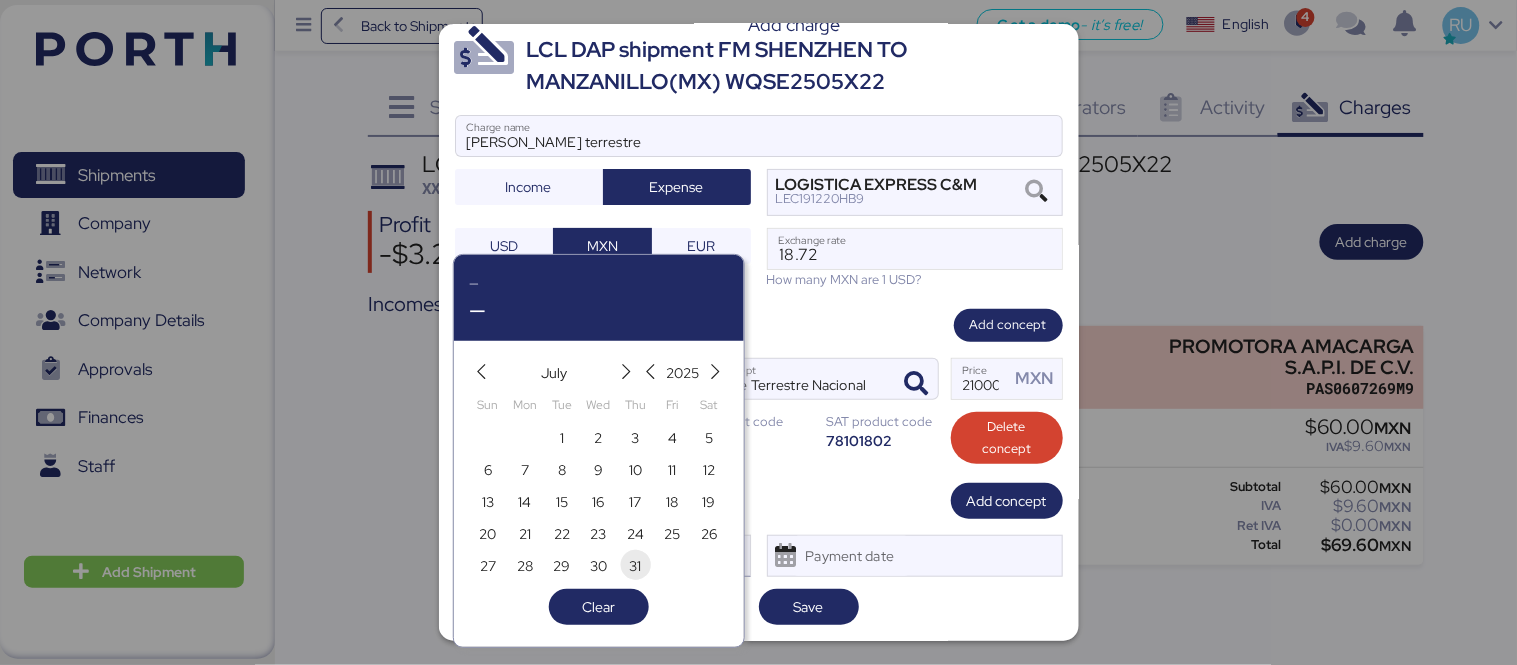 type on "[DATE]" 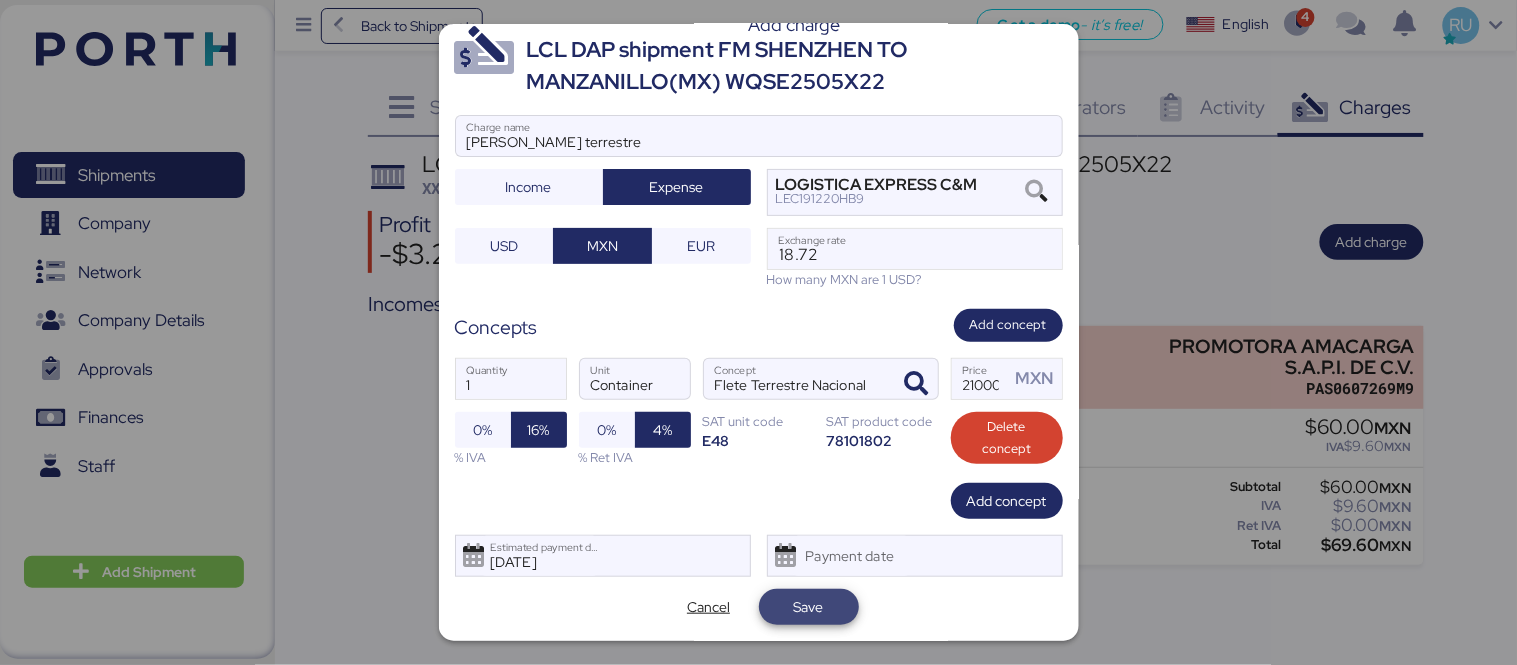 click on "Save" at bounding box center (809, 607) 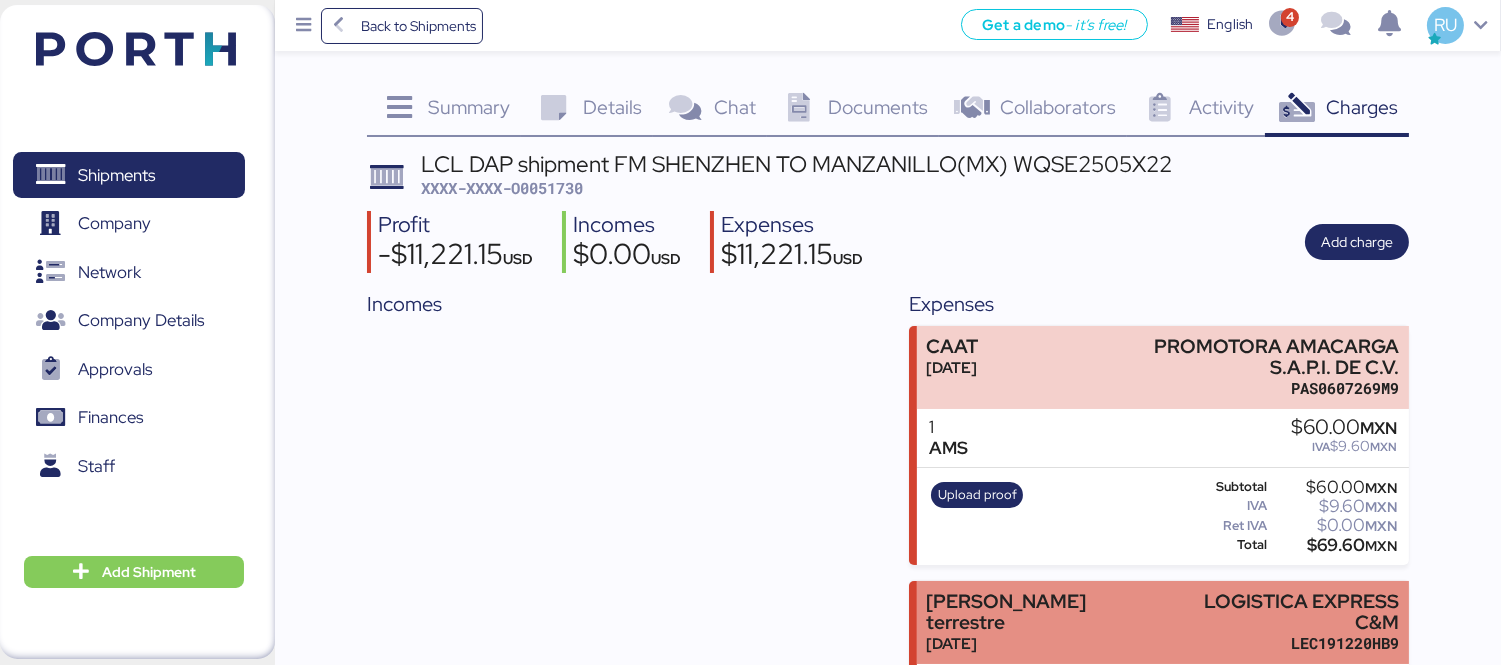 scroll, scrollTop: 157, scrollLeft: 0, axis: vertical 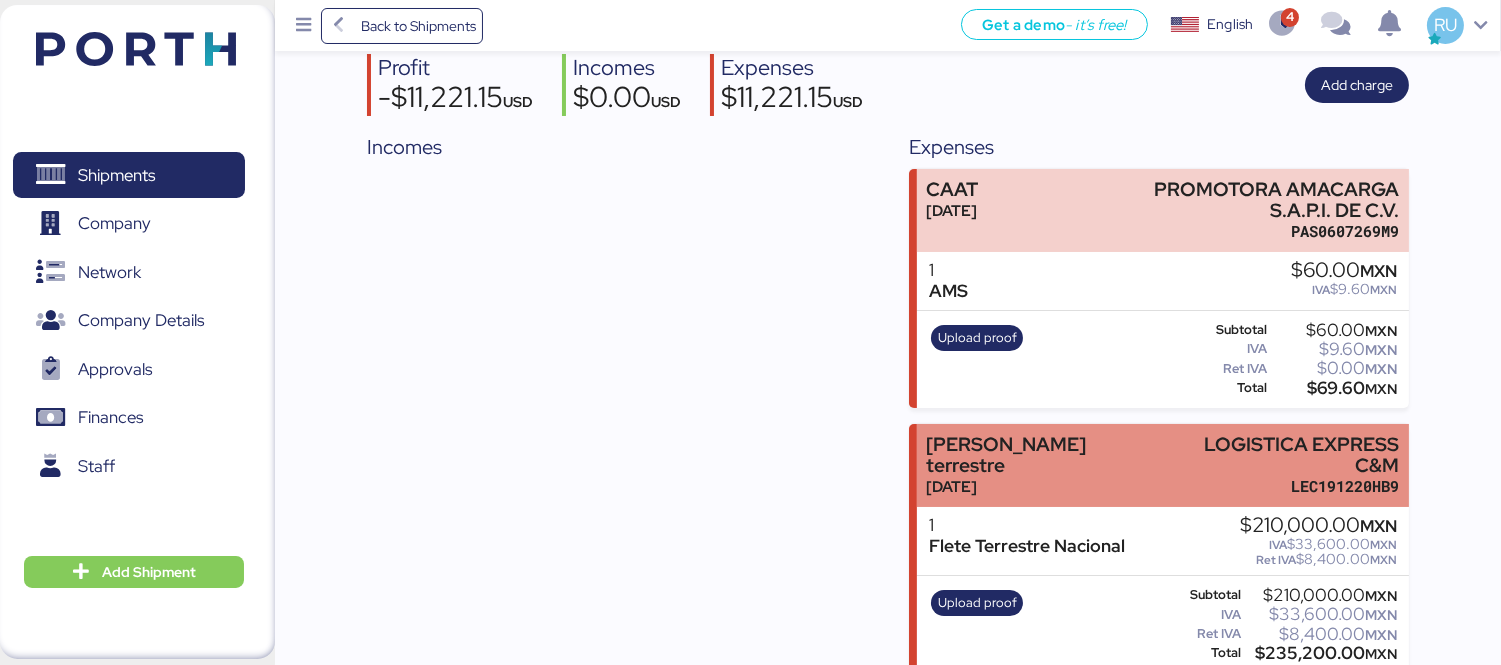 click on "[PERSON_NAME] terrestre [DATE] LOGISTICA EXPRESS C&M LEC191220HB9" at bounding box center (1163, 465) 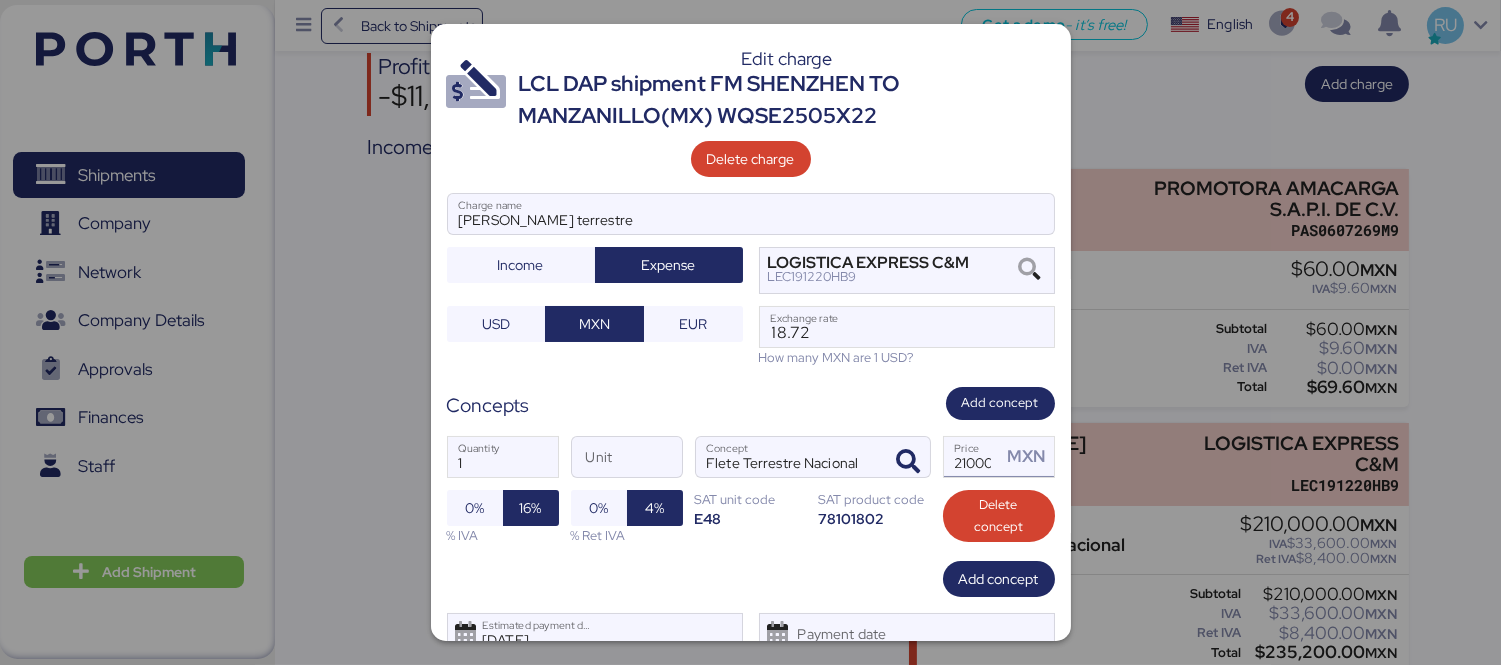 click on "210000" at bounding box center (973, 457) 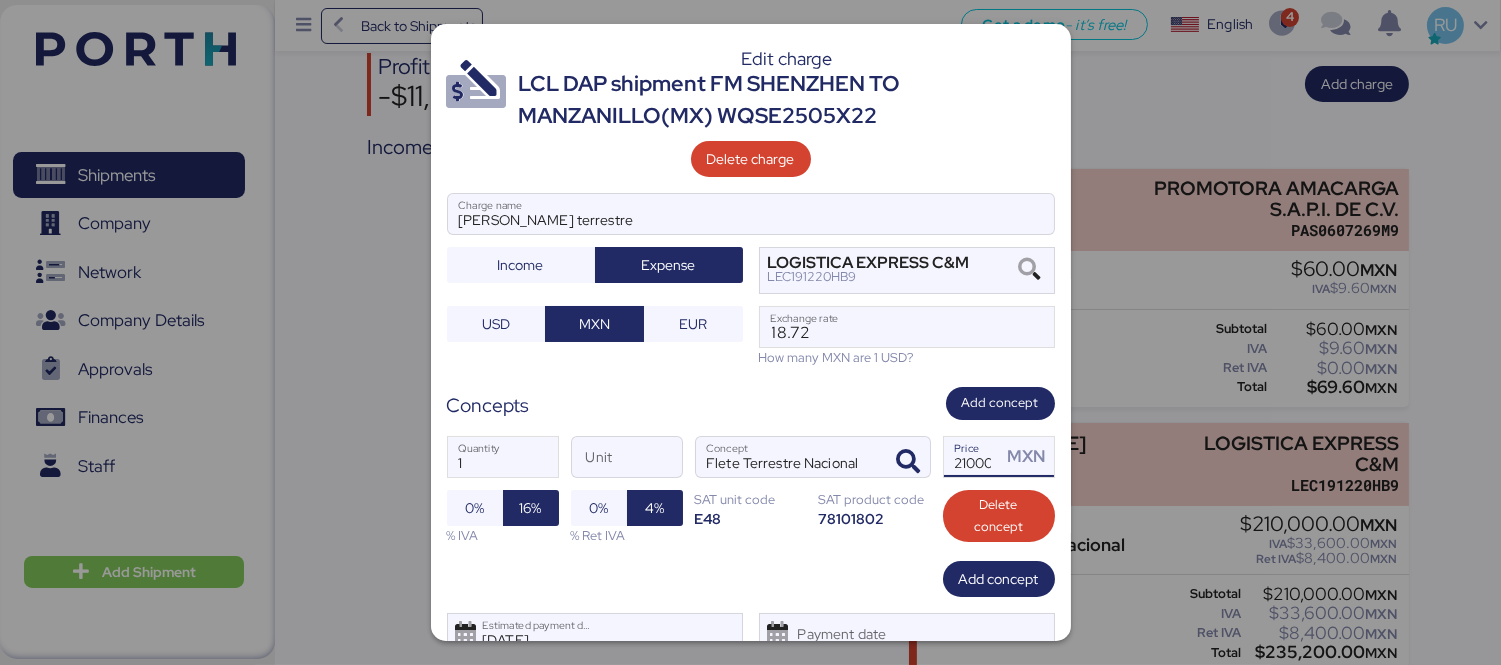scroll, scrollTop: 77, scrollLeft: 0, axis: vertical 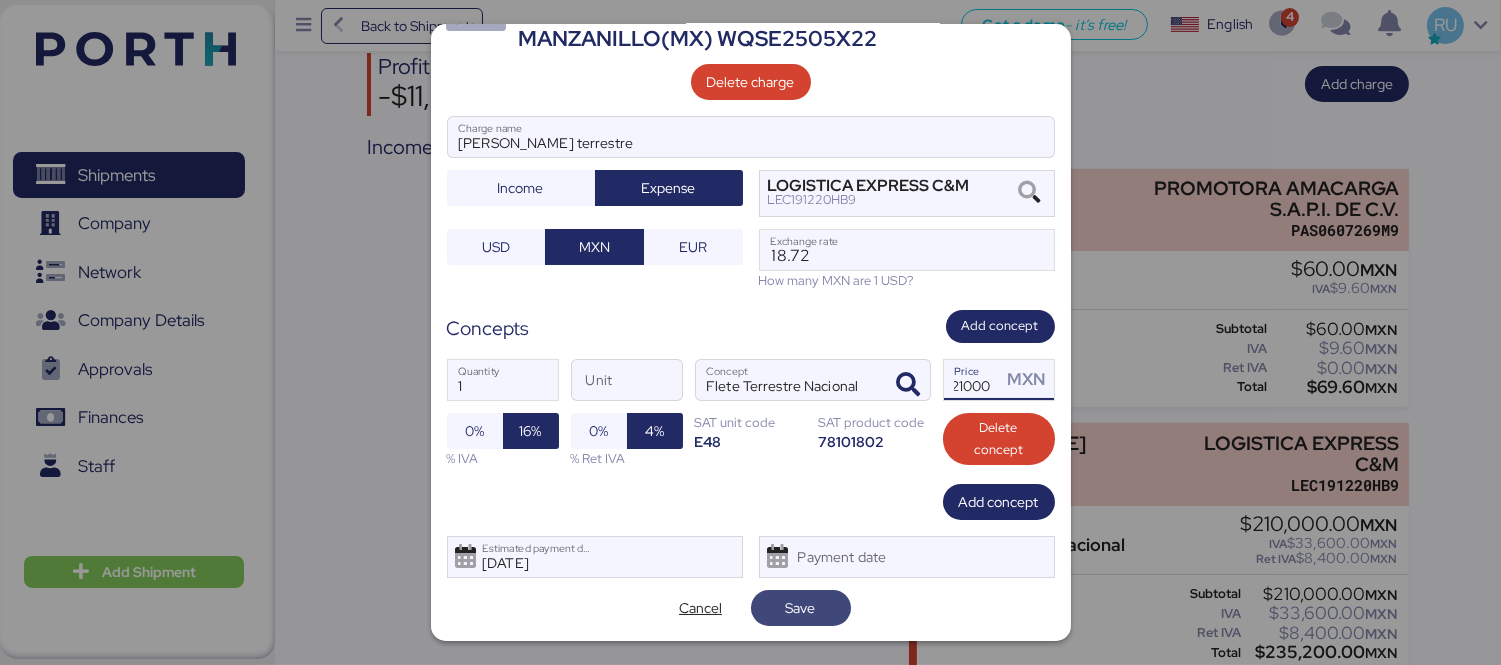 type on "21000" 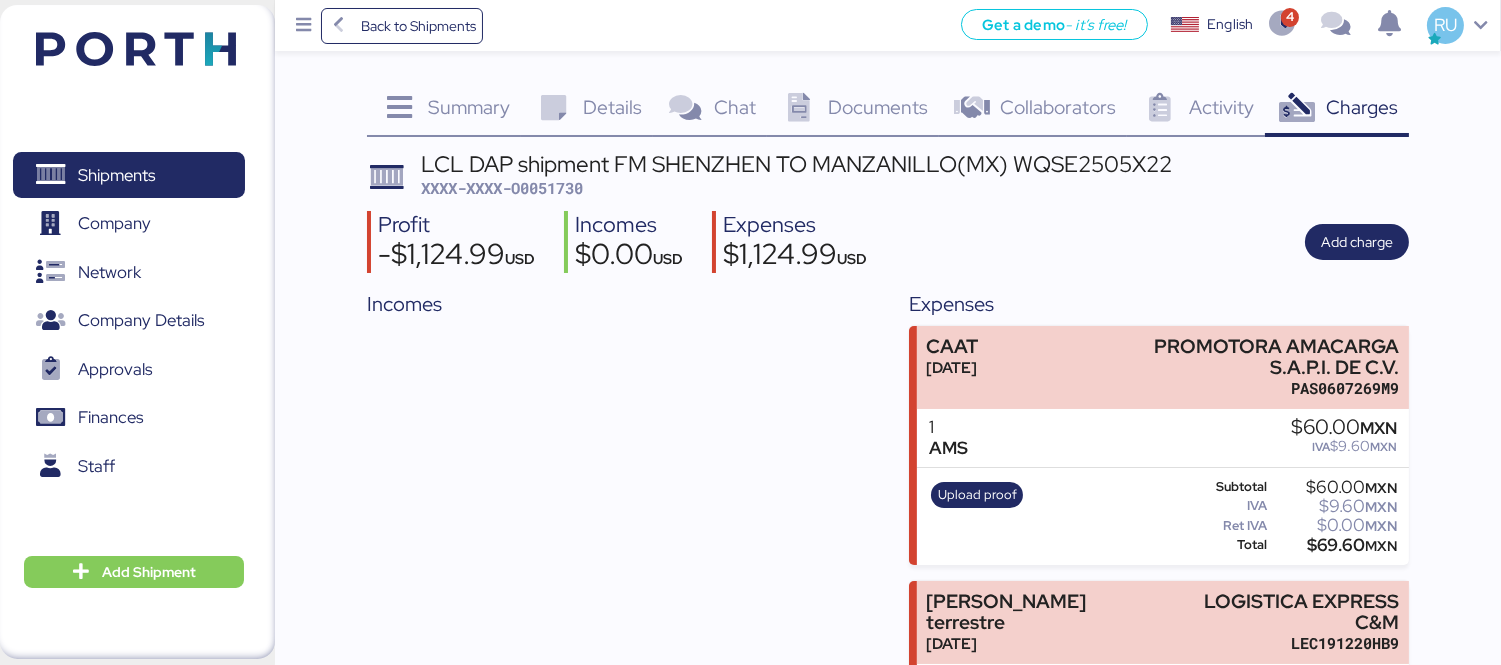 scroll, scrollTop: 157, scrollLeft: 0, axis: vertical 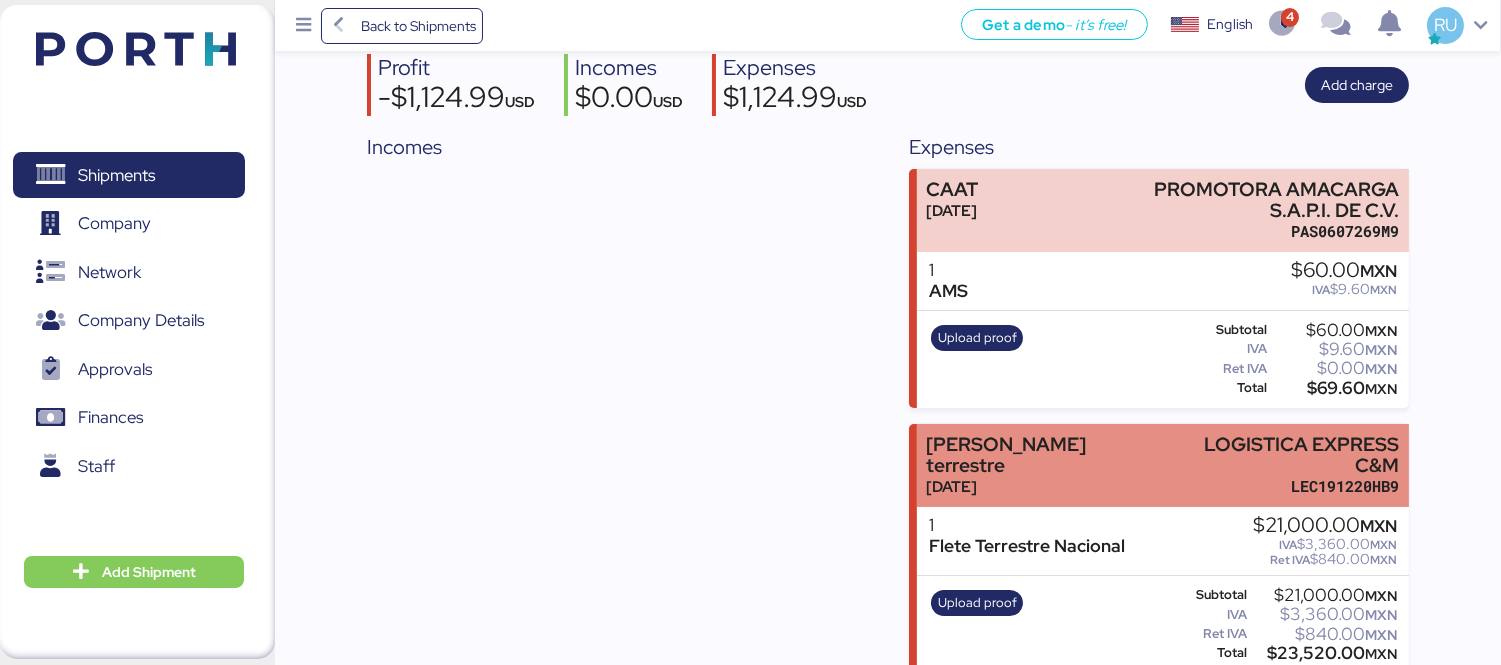 click on "[PERSON_NAME] terrestre [DATE] LOGISTICA EXPRESS C&M LEC191220HB9" at bounding box center (1163, 465) 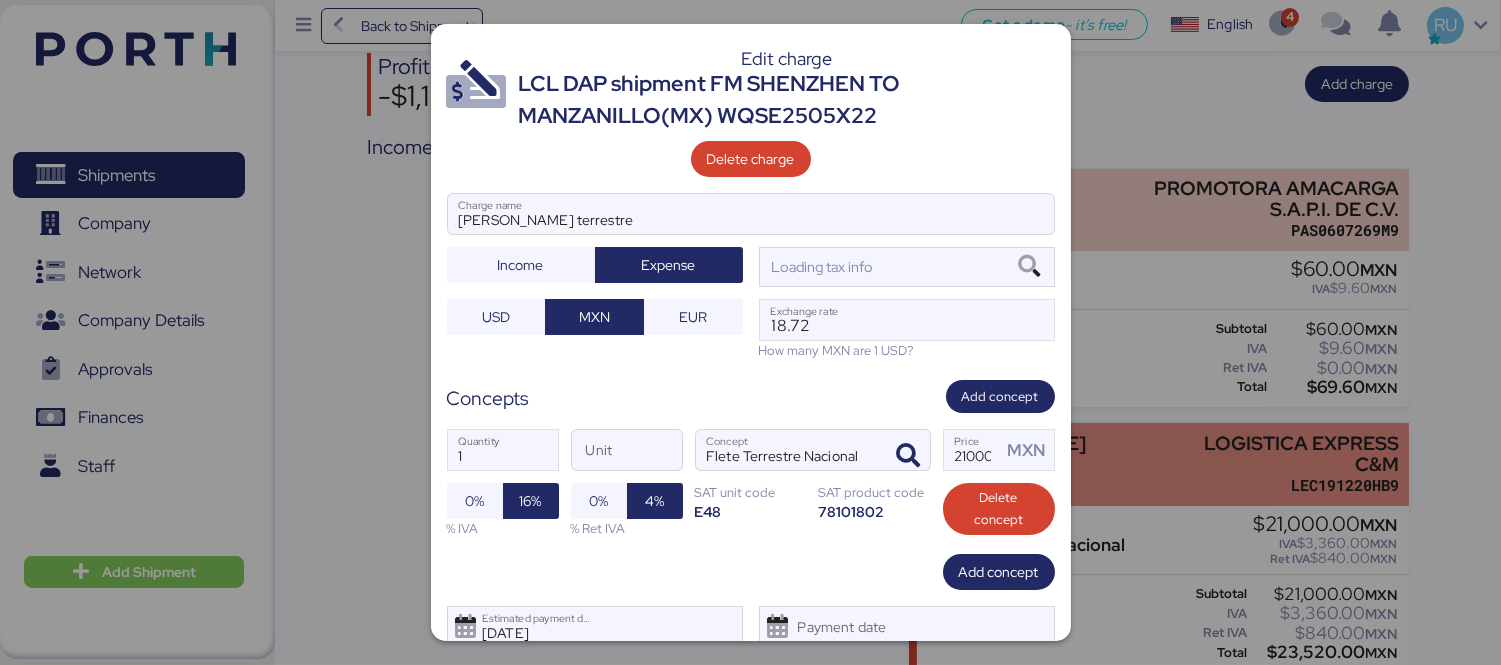 scroll, scrollTop: 0, scrollLeft: 0, axis: both 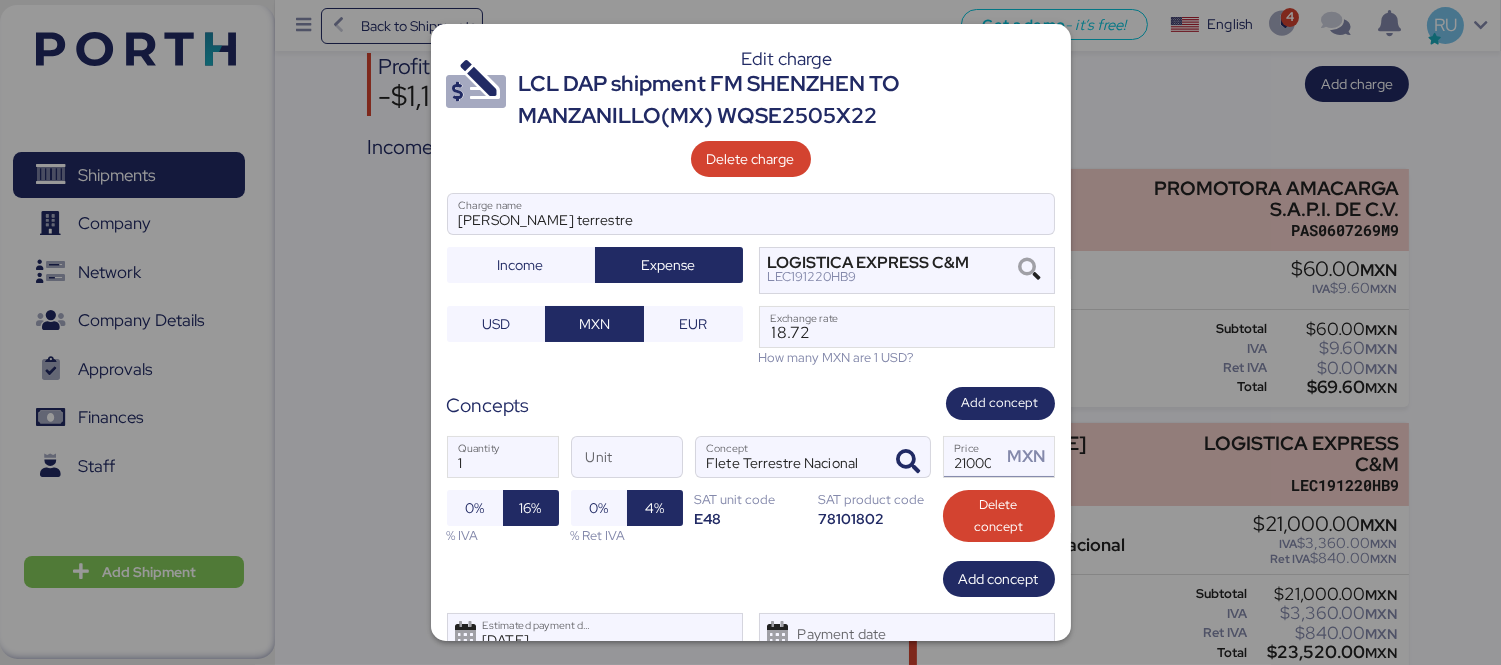 click on "21000" at bounding box center [973, 457] 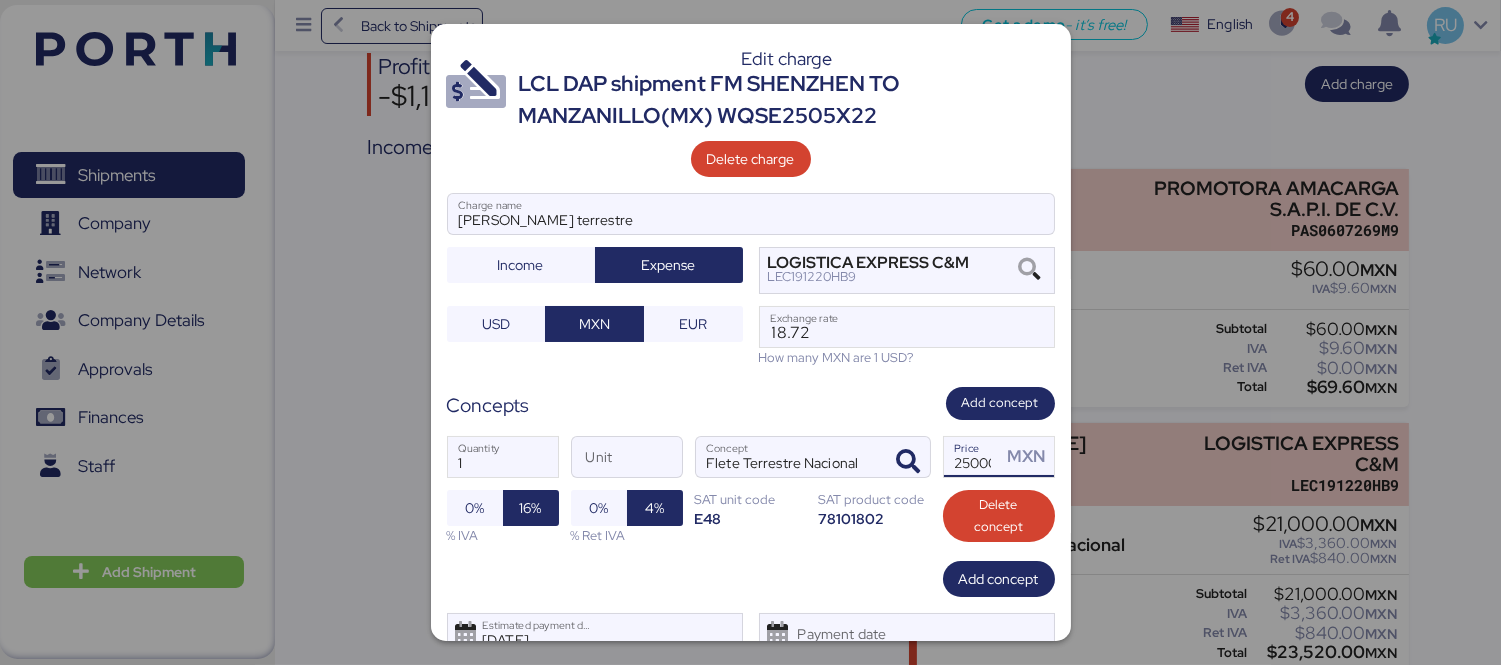 scroll, scrollTop: 77, scrollLeft: 0, axis: vertical 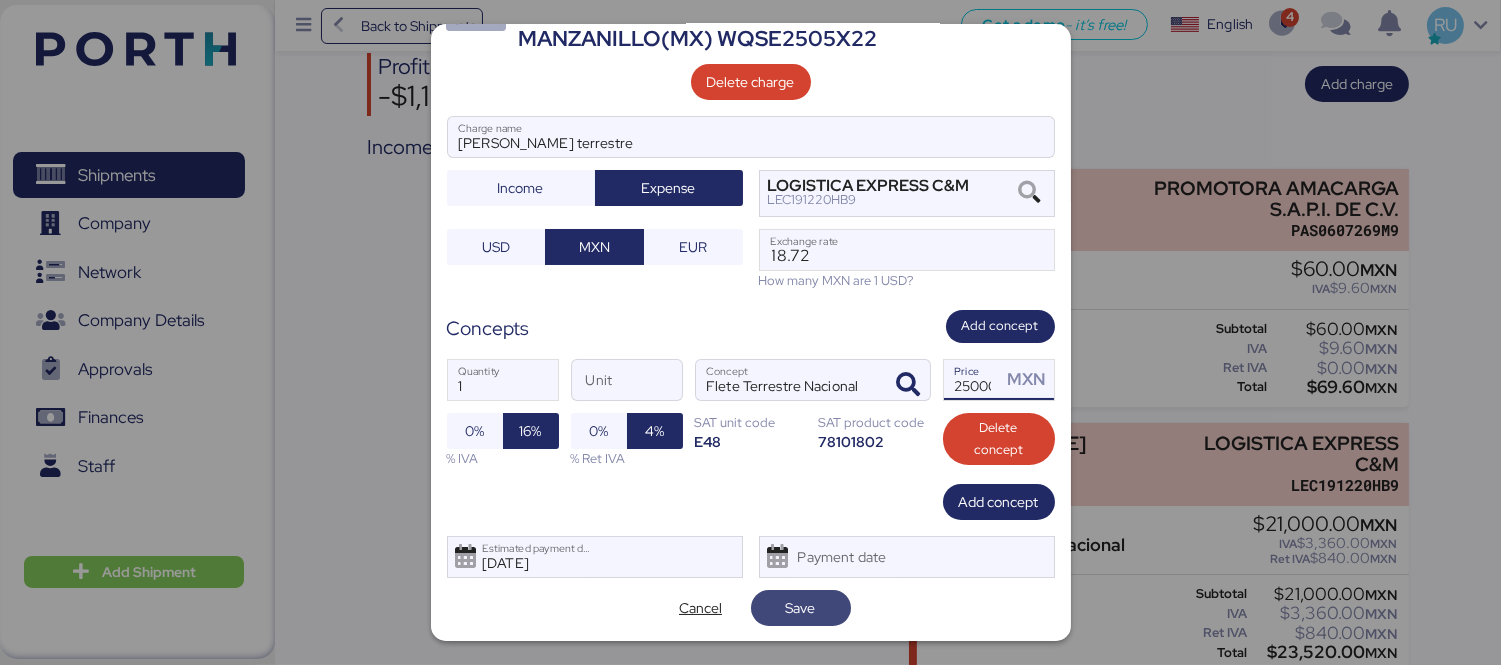 type on "25000" 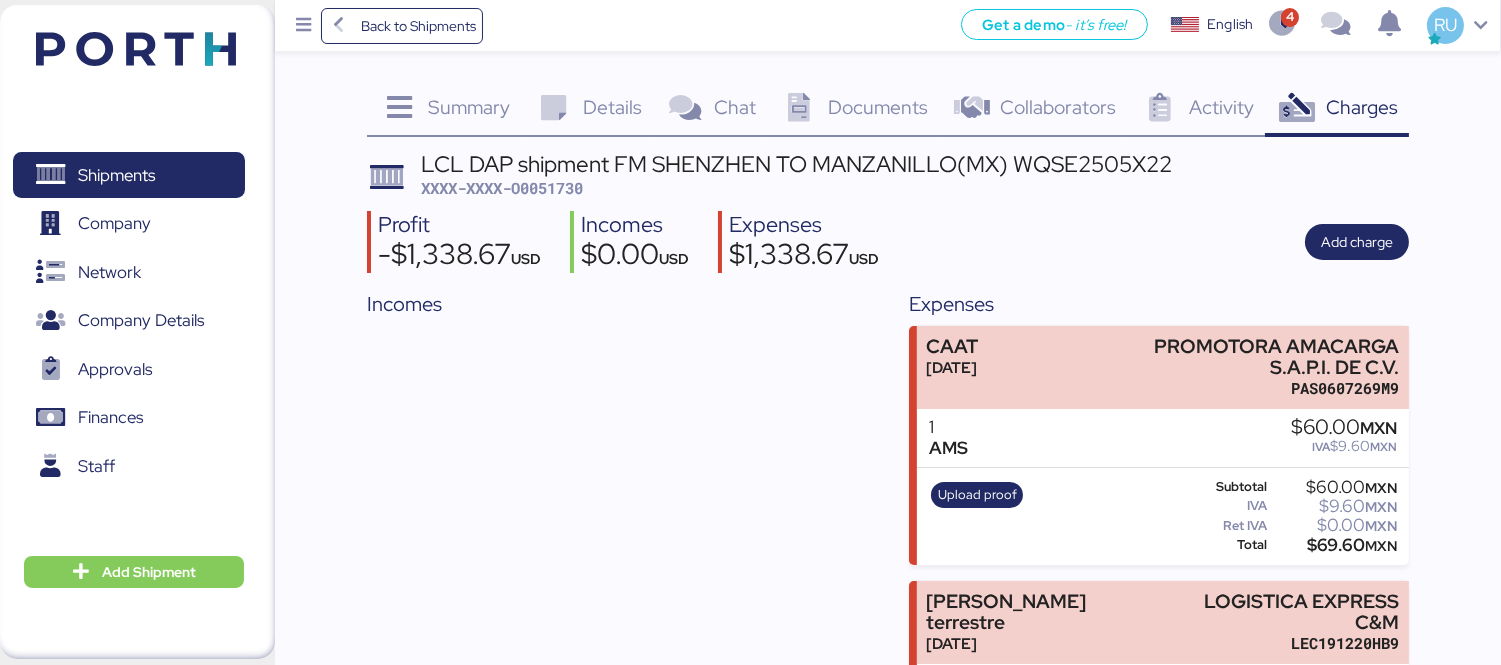 scroll, scrollTop: 157, scrollLeft: 0, axis: vertical 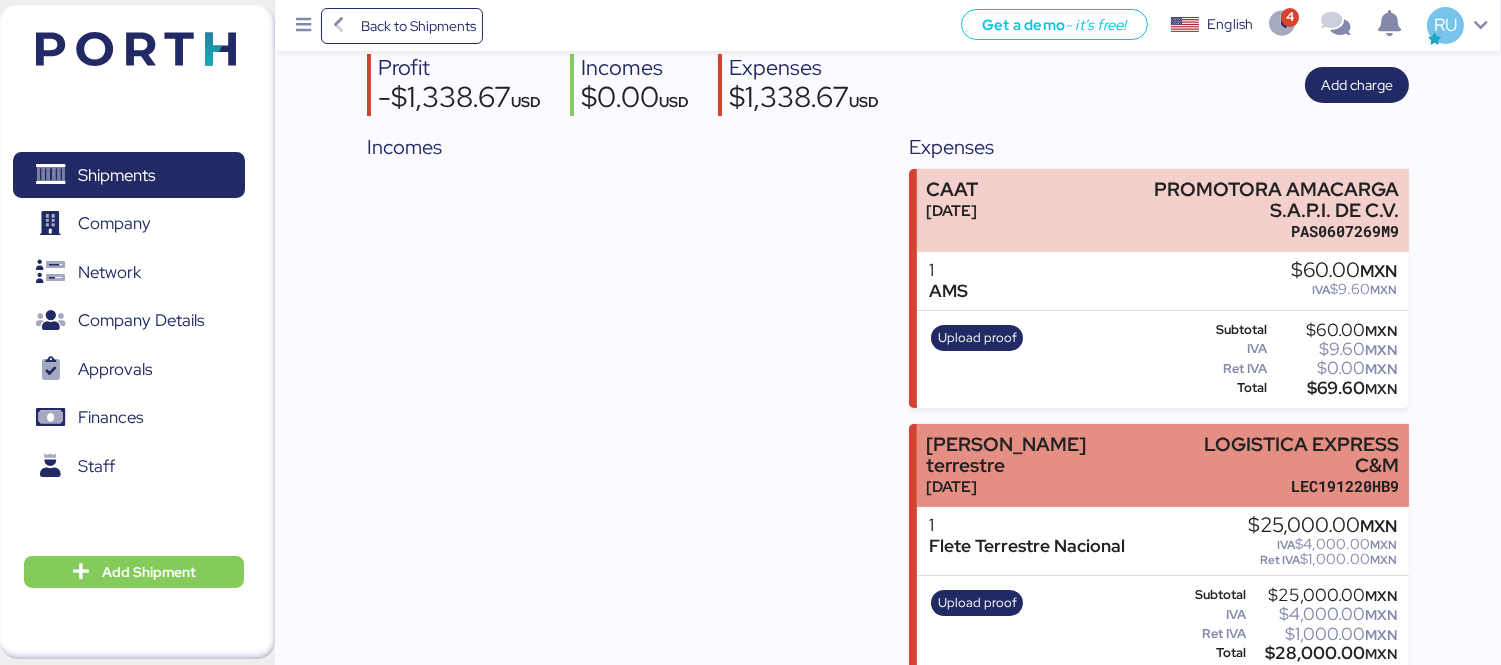 click on "[PERSON_NAME] terrestre [DATE] LOGISTICA EXPRESS C&M LEC191220HB9" at bounding box center (1163, 465) 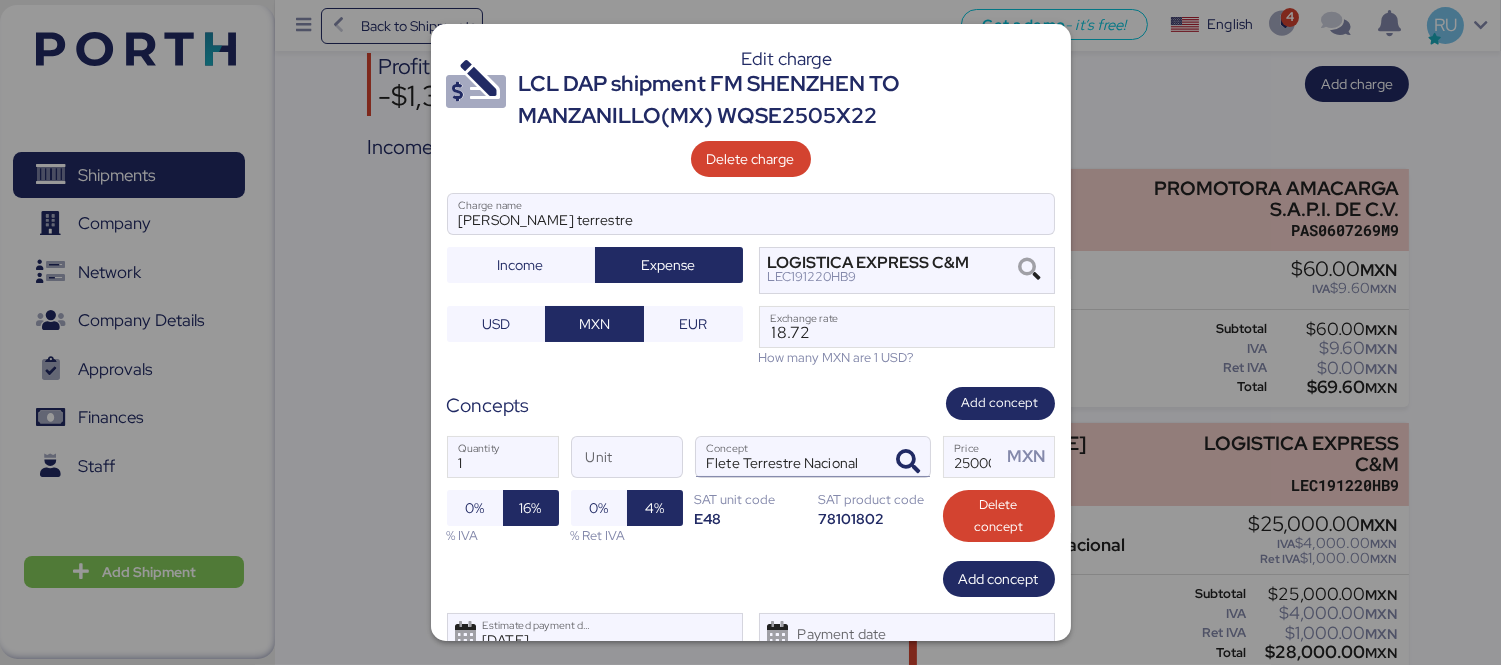 scroll, scrollTop: 77, scrollLeft: 0, axis: vertical 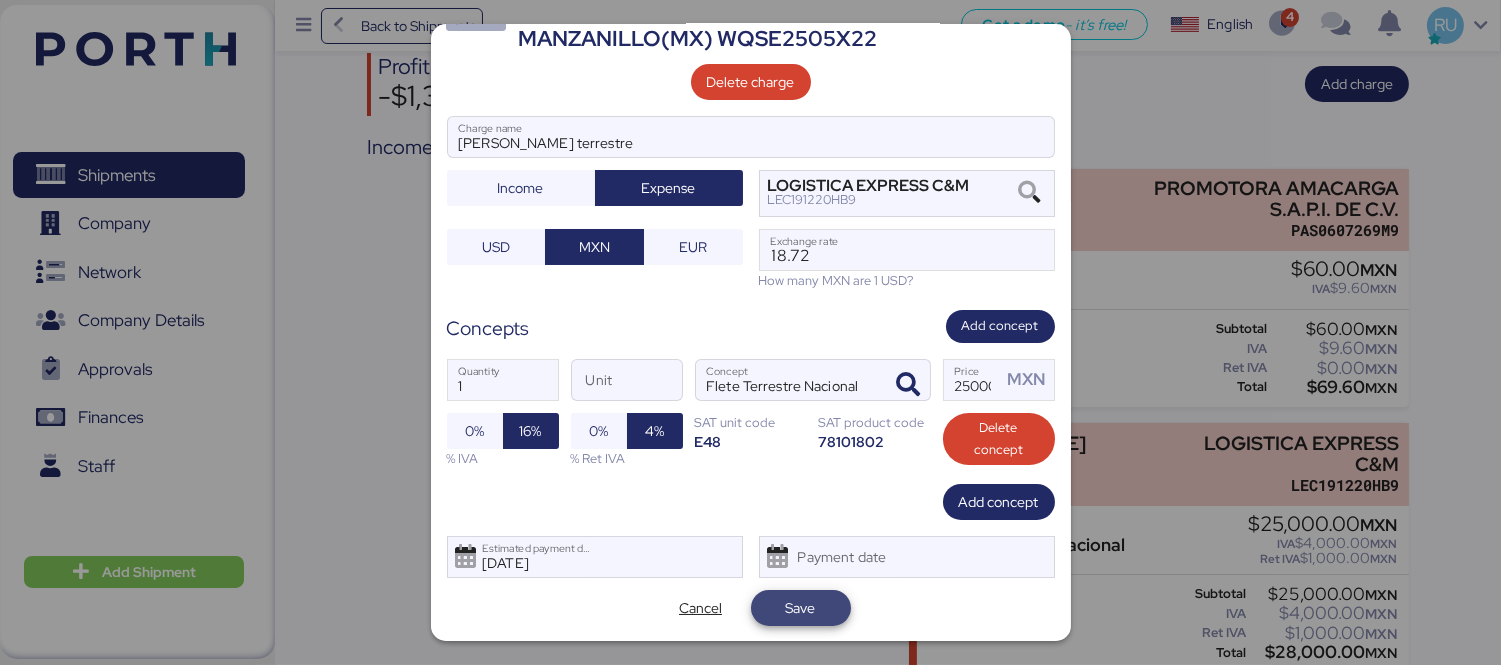 click on "Save" at bounding box center (801, 608) 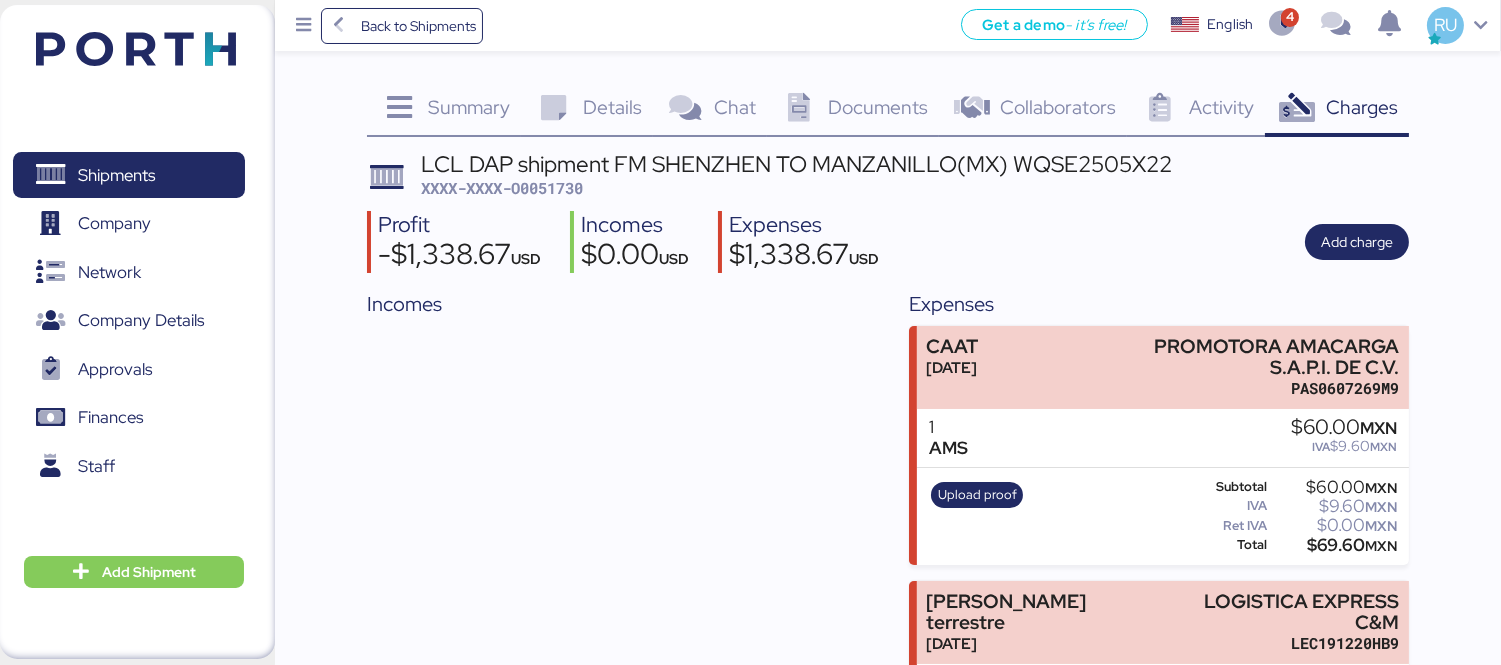 scroll, scrollTop: 157, scrollLeft: 0, axis: vertical 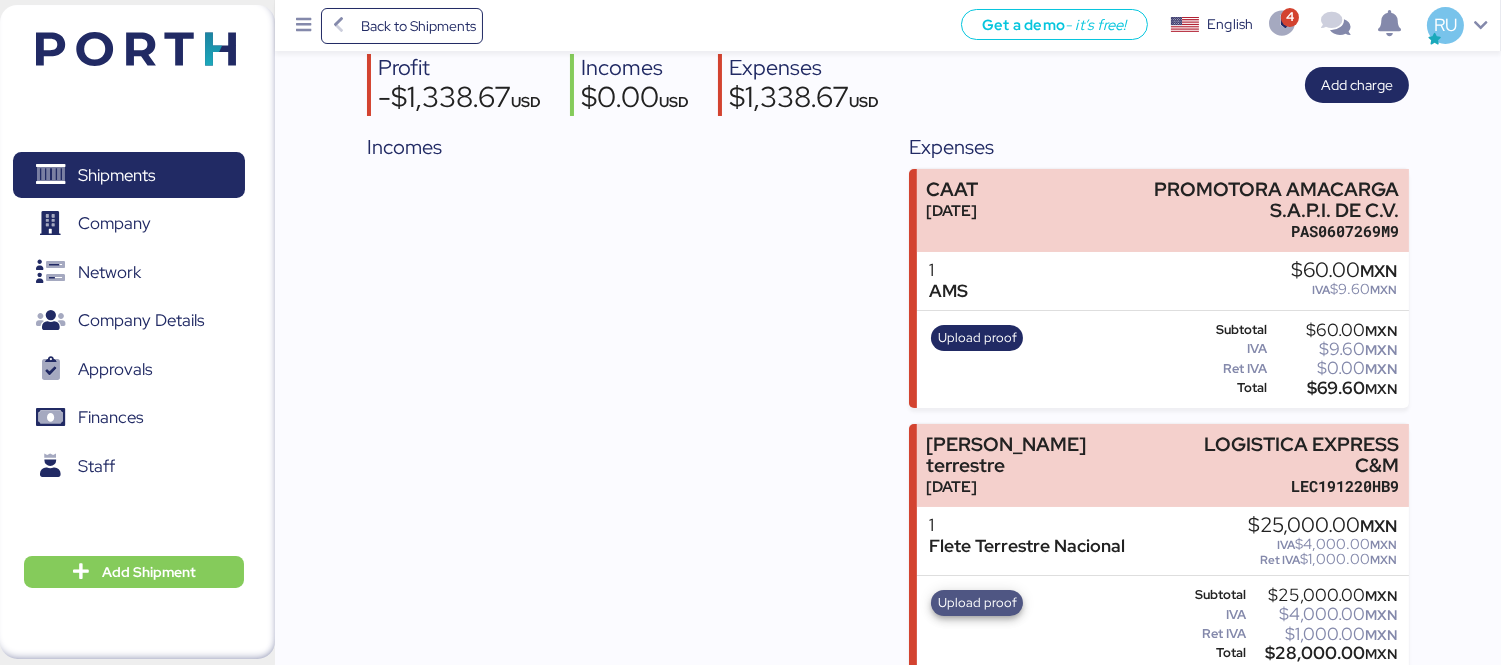 click on "Upload proof" at bounding box center [977, 603] 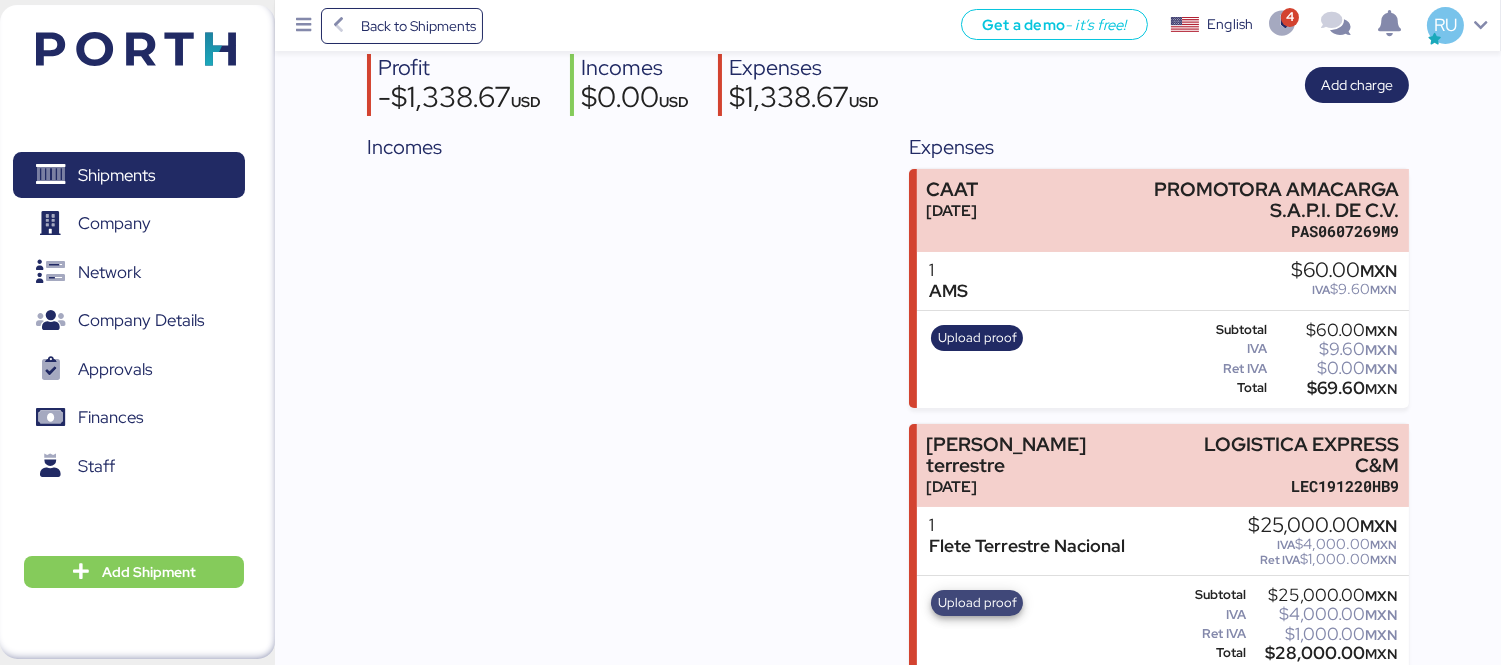 scroll, scrollTop: 0, scrollLeft: 0, axis: both 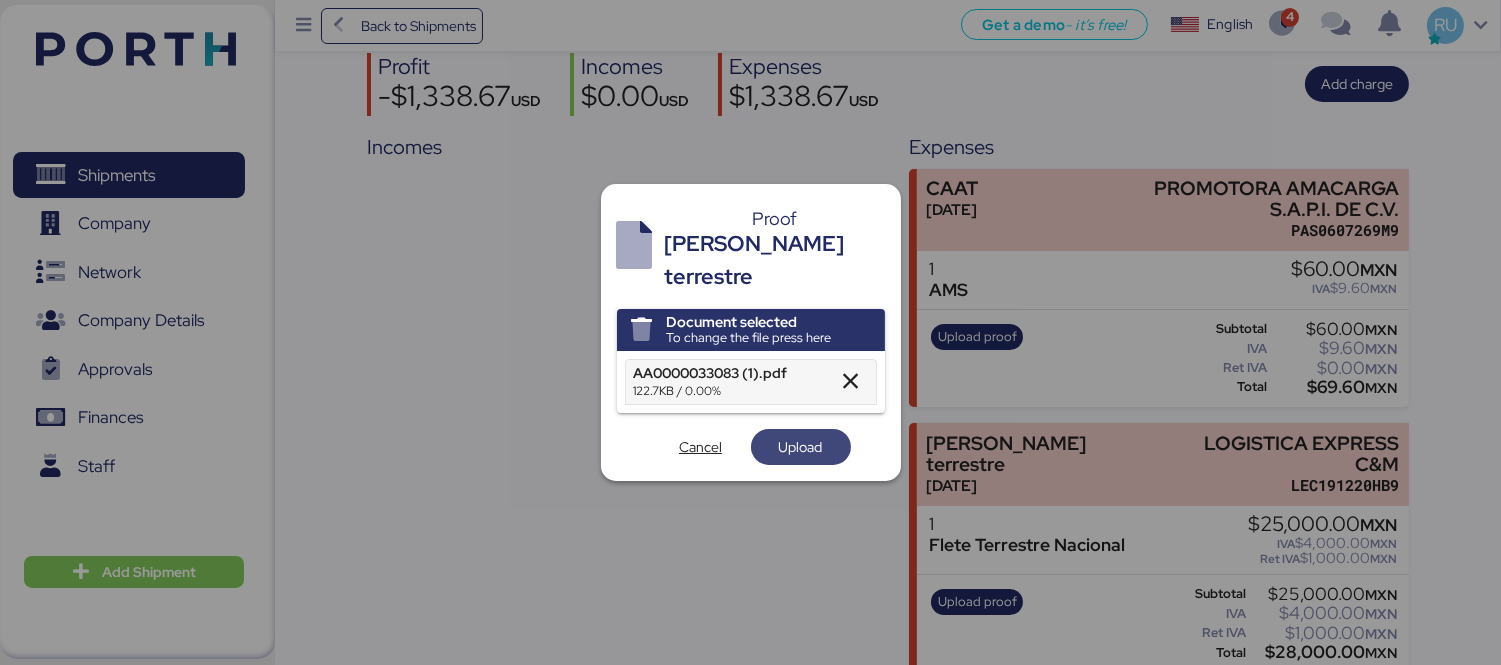 click on "Upload" at bounding box center (801, 447) 